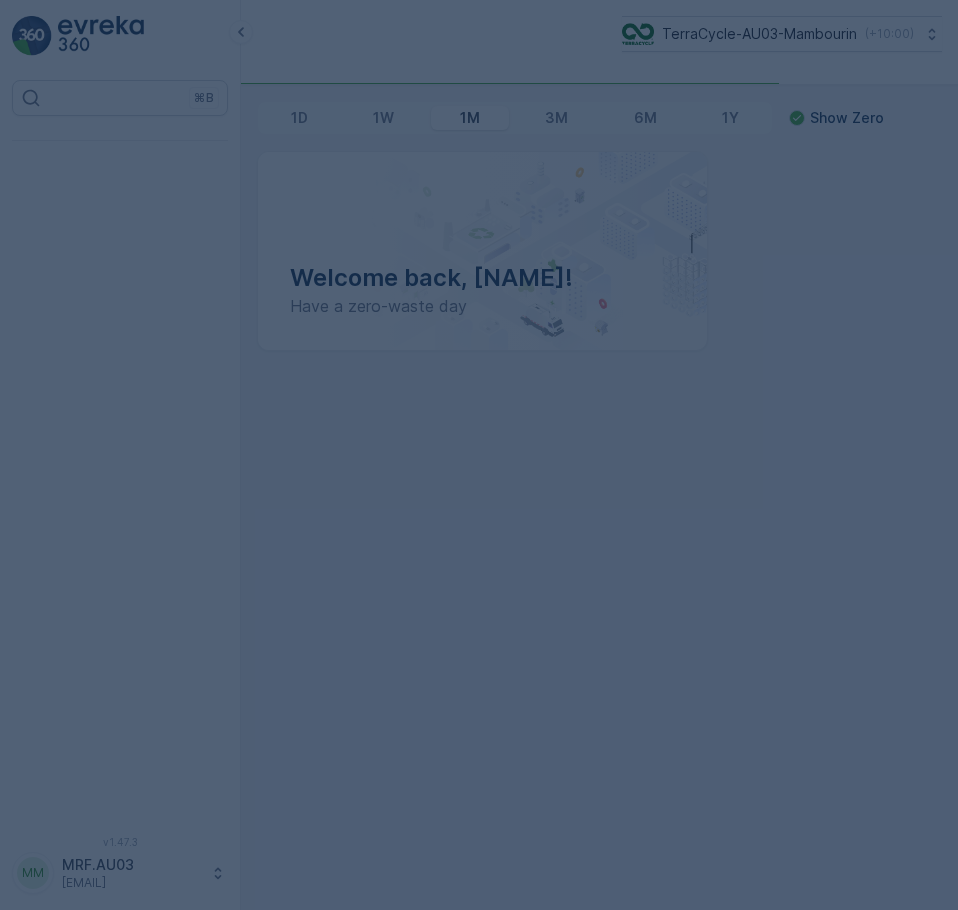 scroll, scrollTop: 0, scrollLeft: 0, axis: both 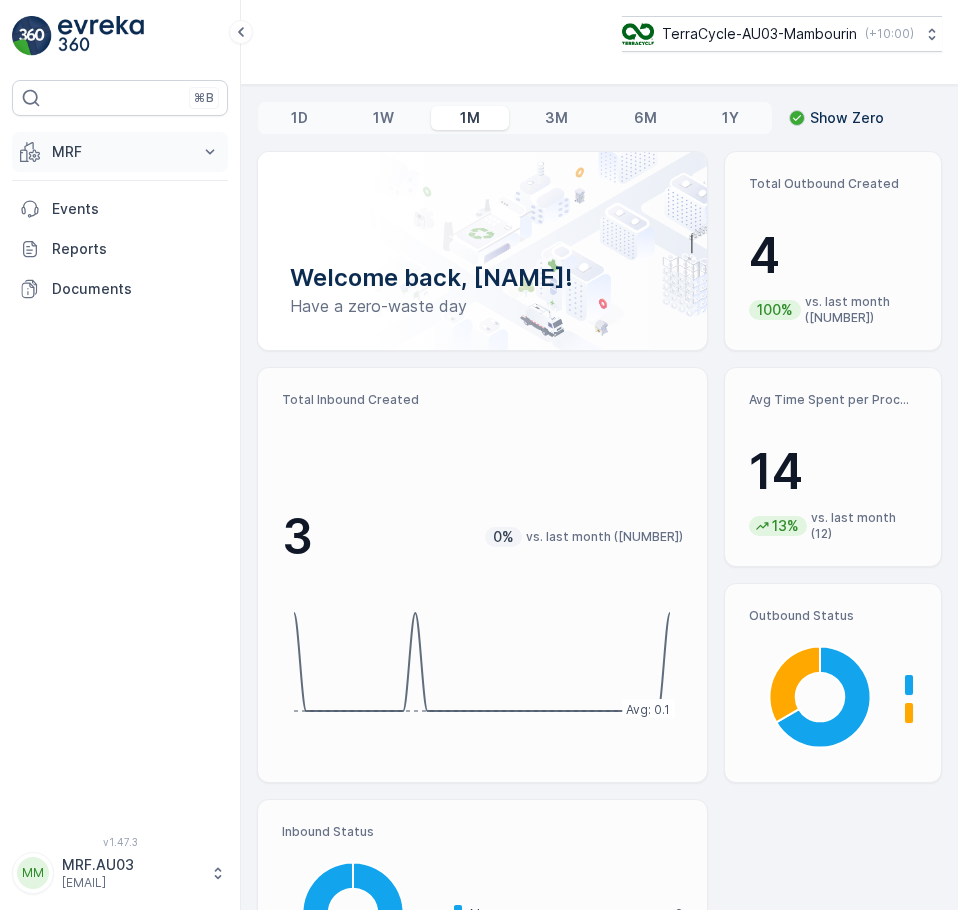 click on "MRF" at bounding box center (120, 152) 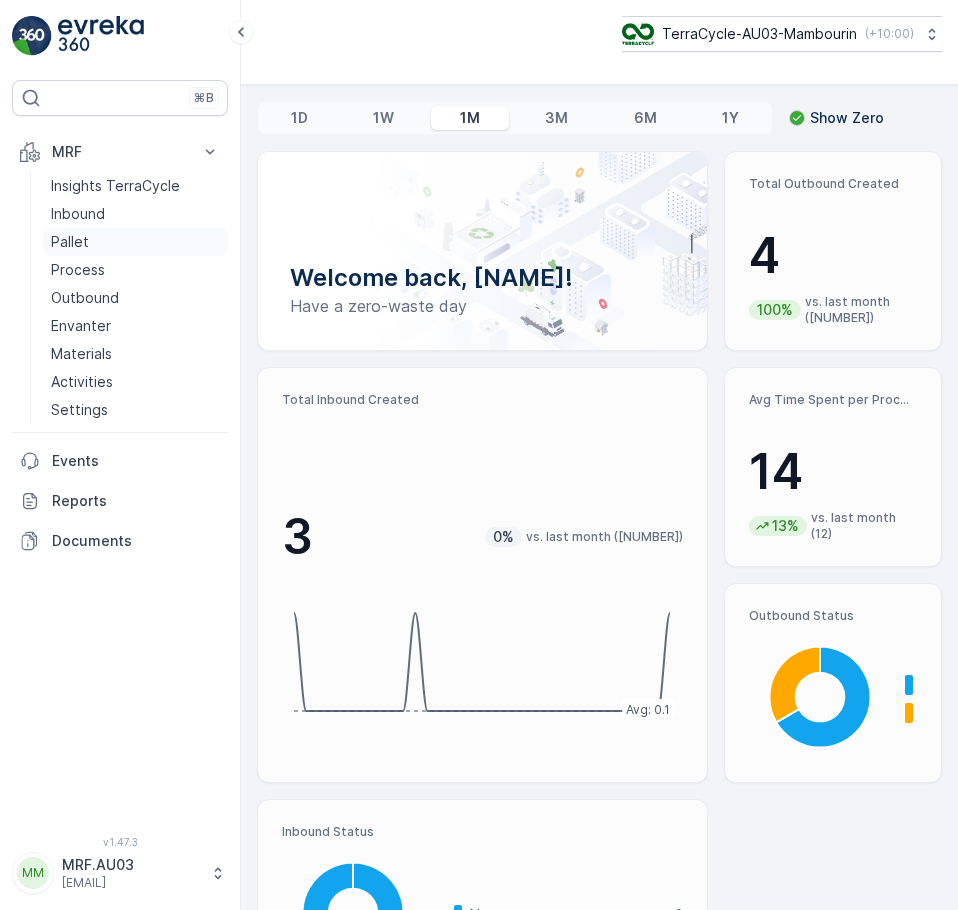 click on "Pallet" at bounding box center [135, 242] 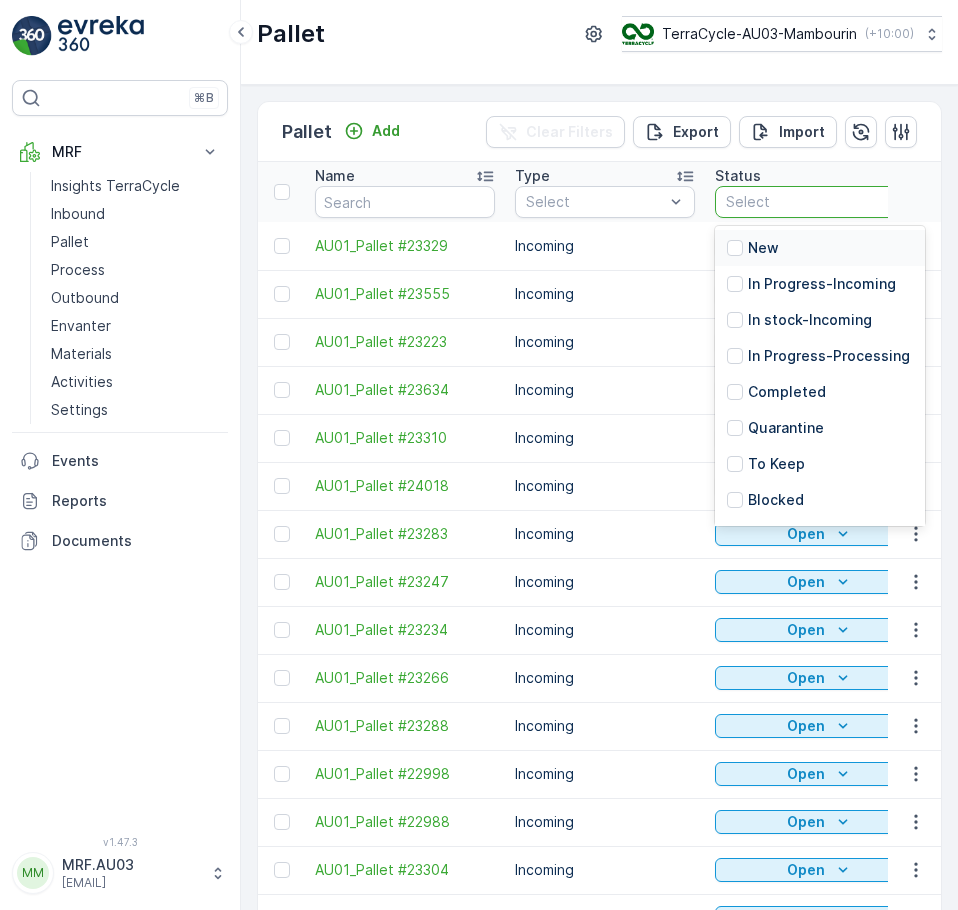 click at bounding box center [810, 202] 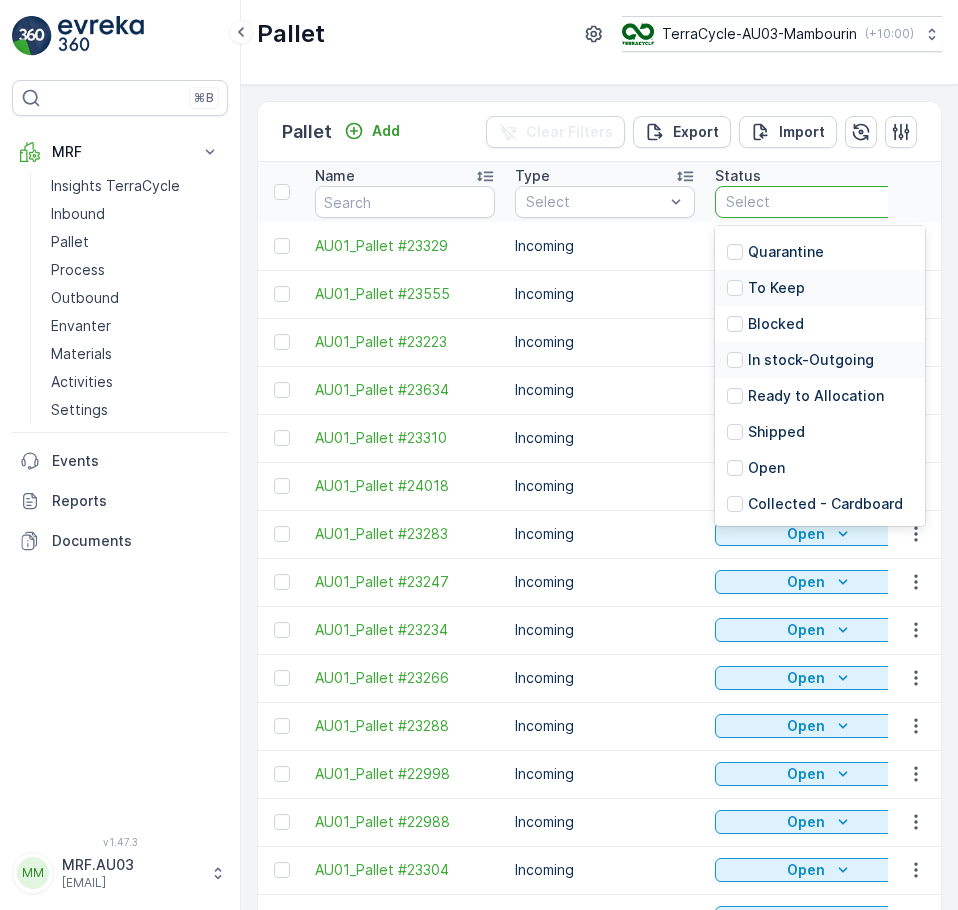 scroll, scrollTop: 196, scrollLeft: 0, axis: vertical 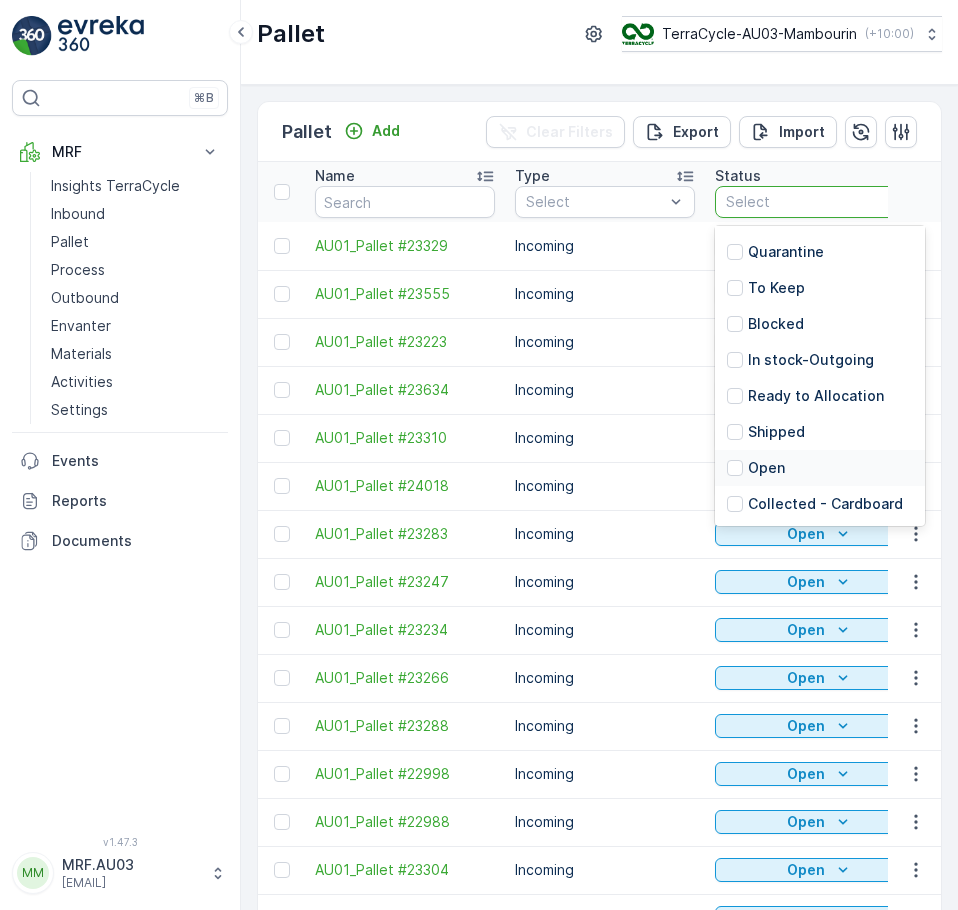 click on "Open" at bounding box center (766, 468) 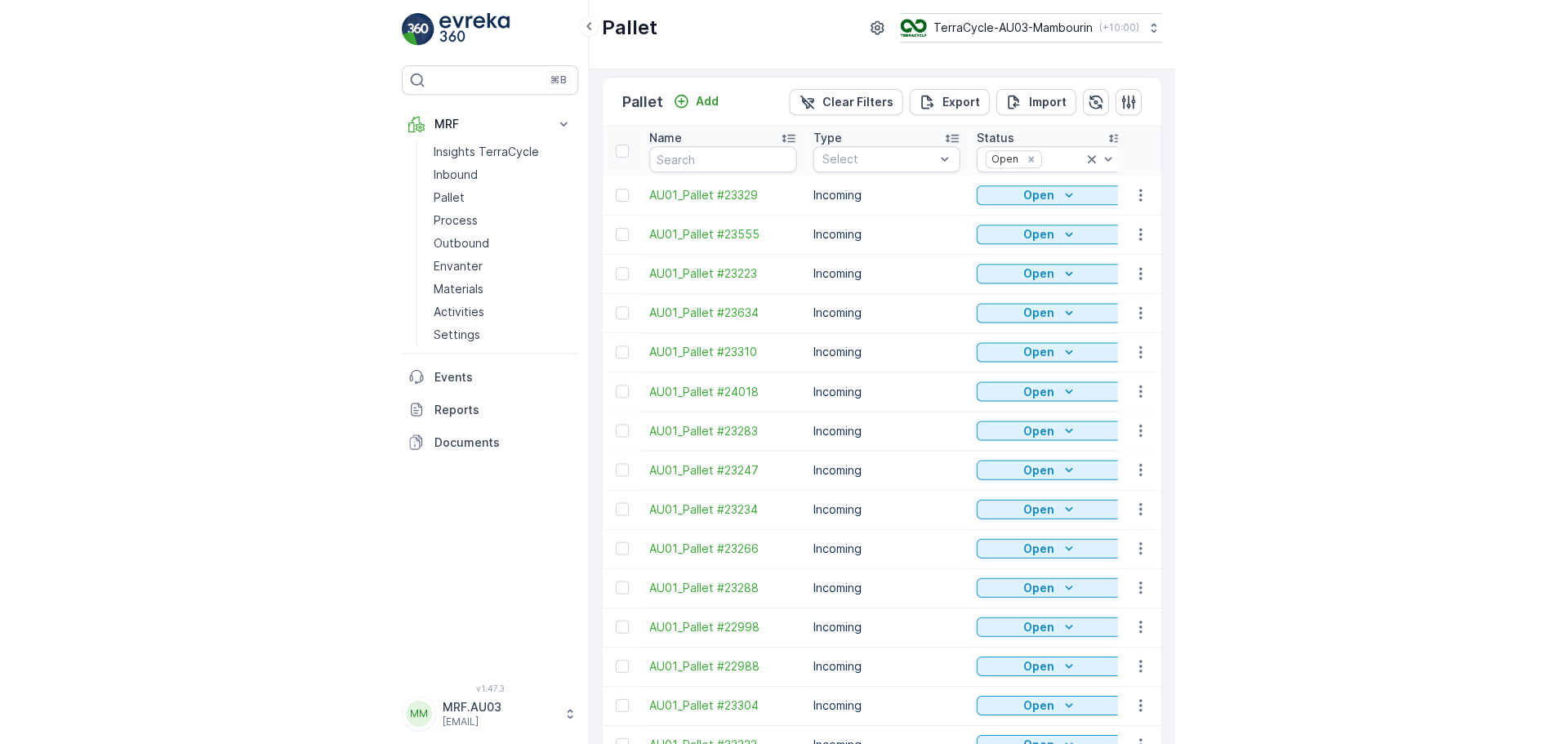 scroll, scrollTop: 0, scrollLeft: 0, axis: both 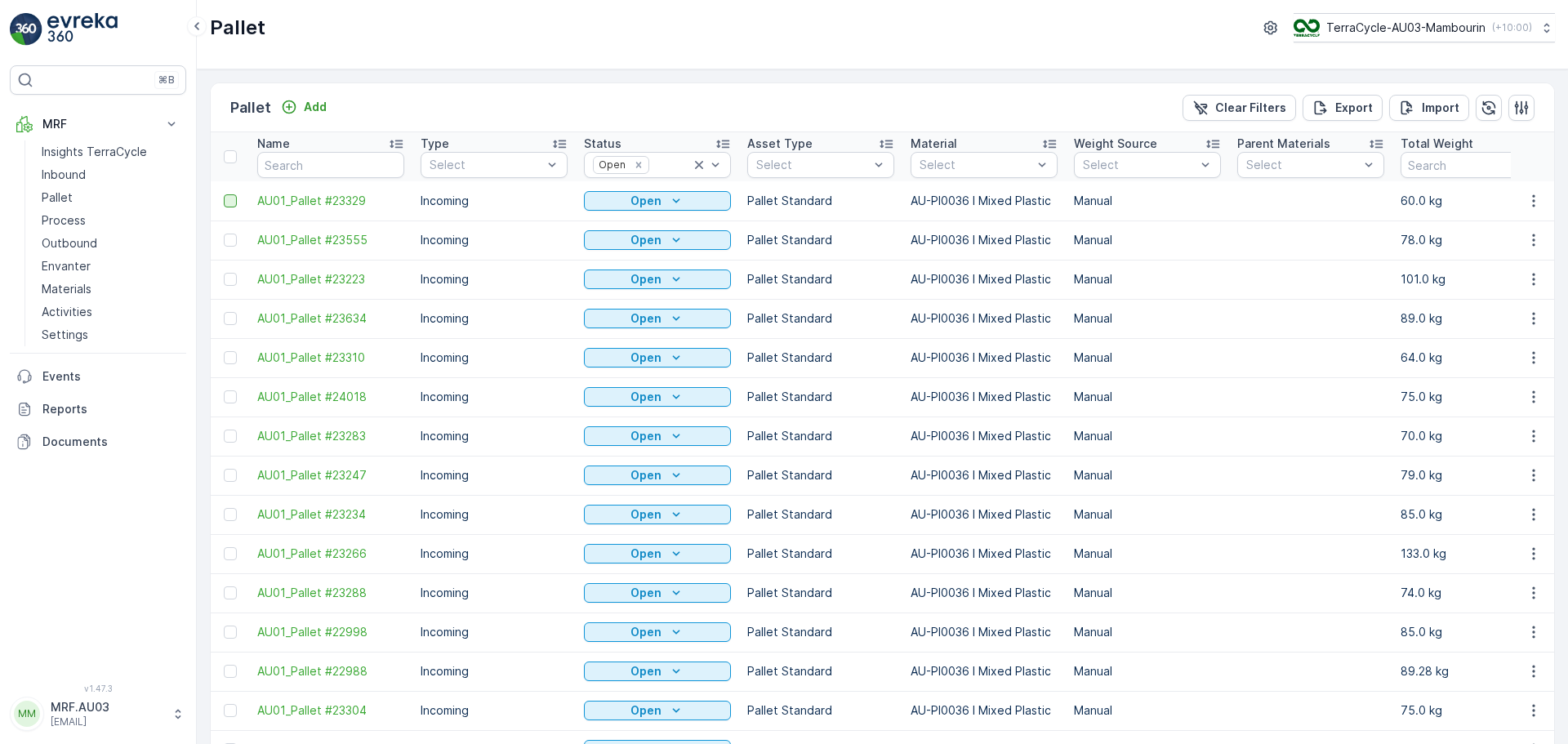 click at bounding box center [230, 201] 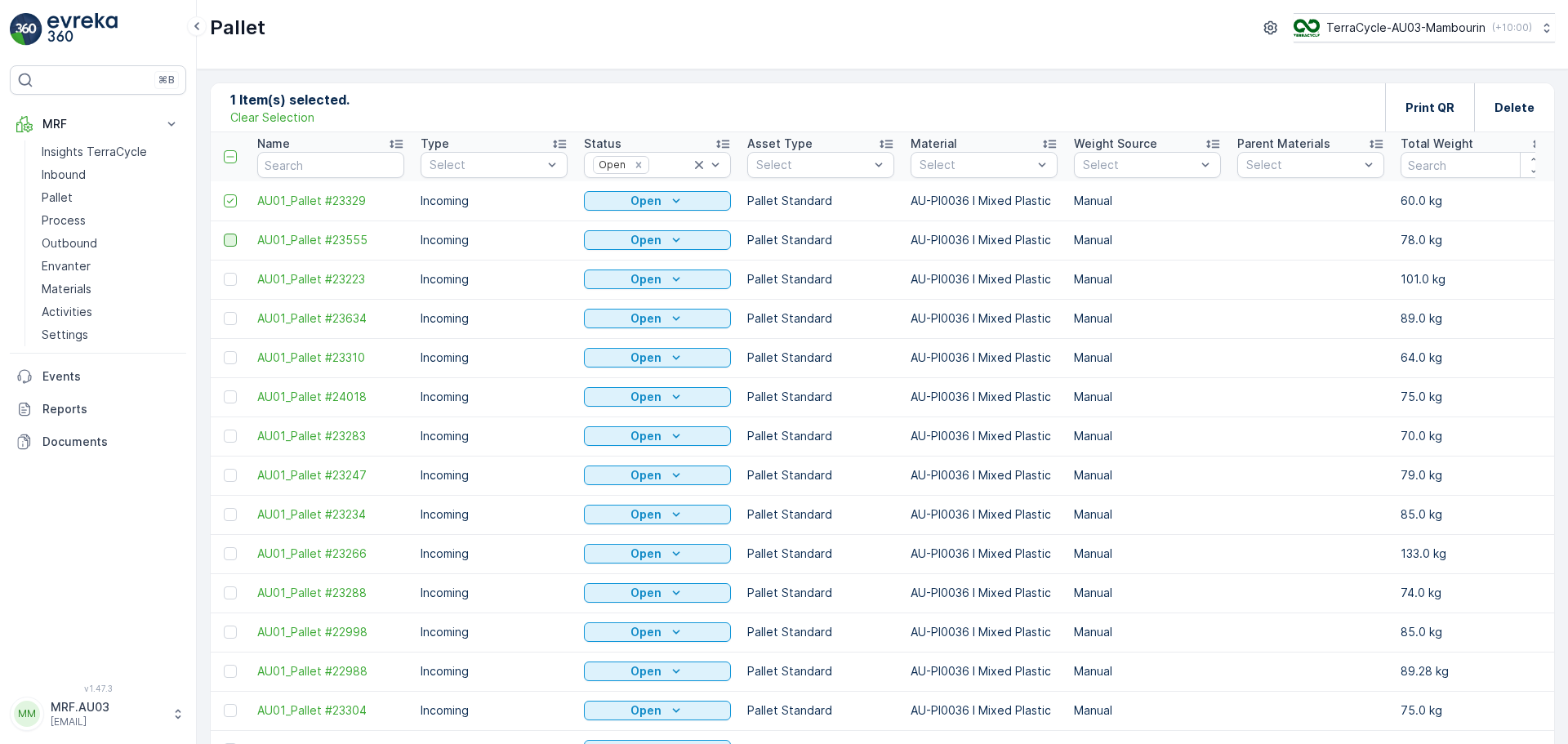 click at bounding box center [230, 240] 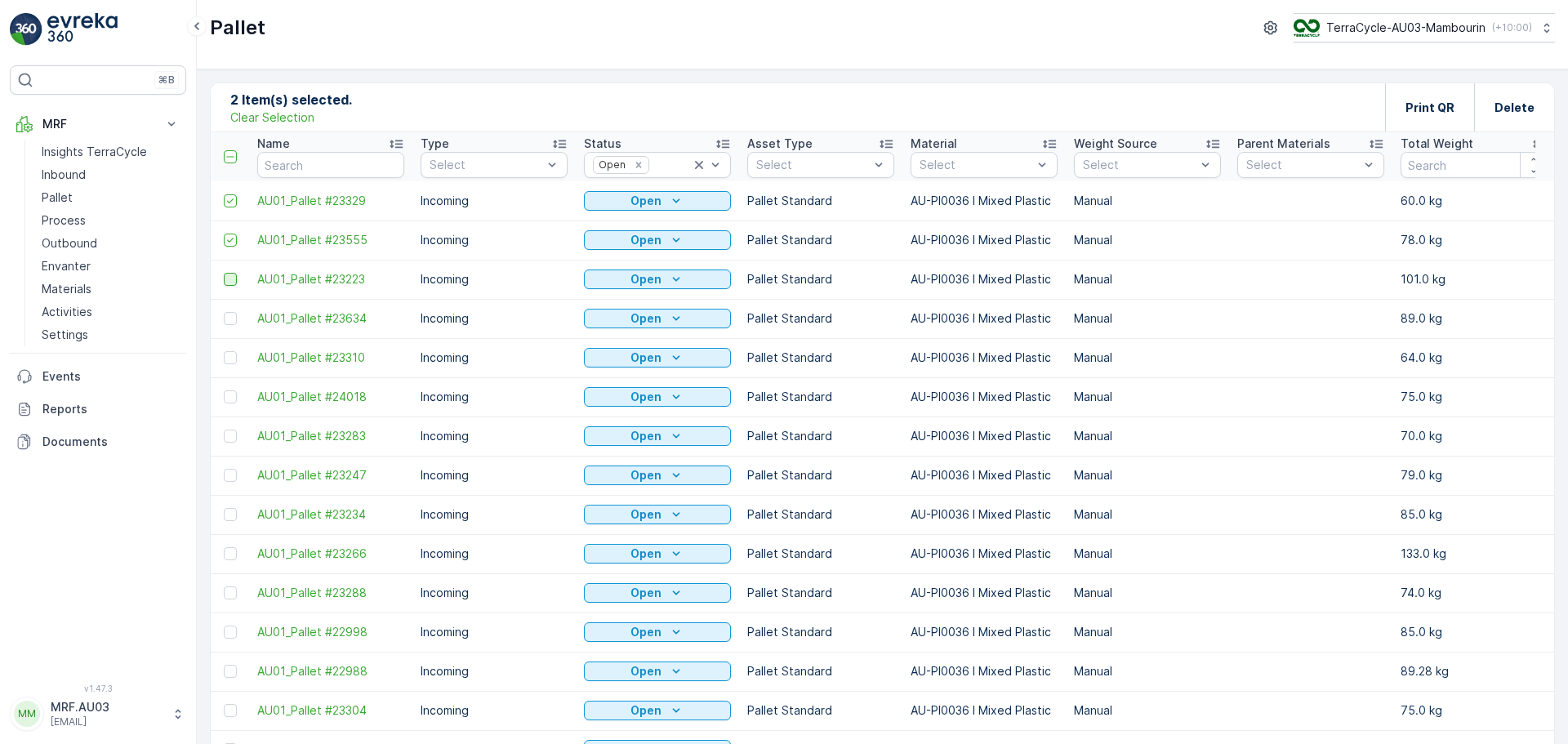 click at bounding box center (230, 279) 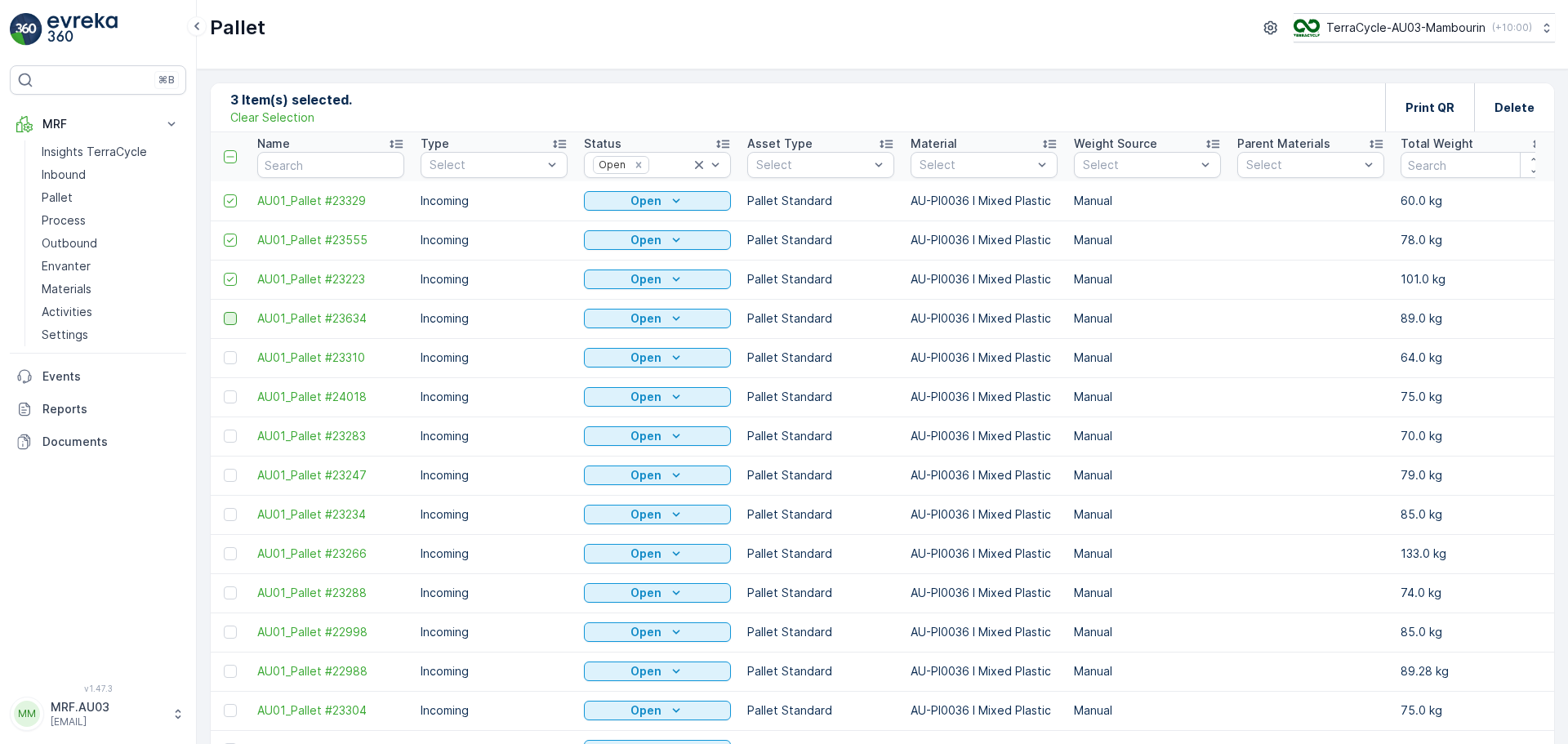 click at bounding box center (230, 319) 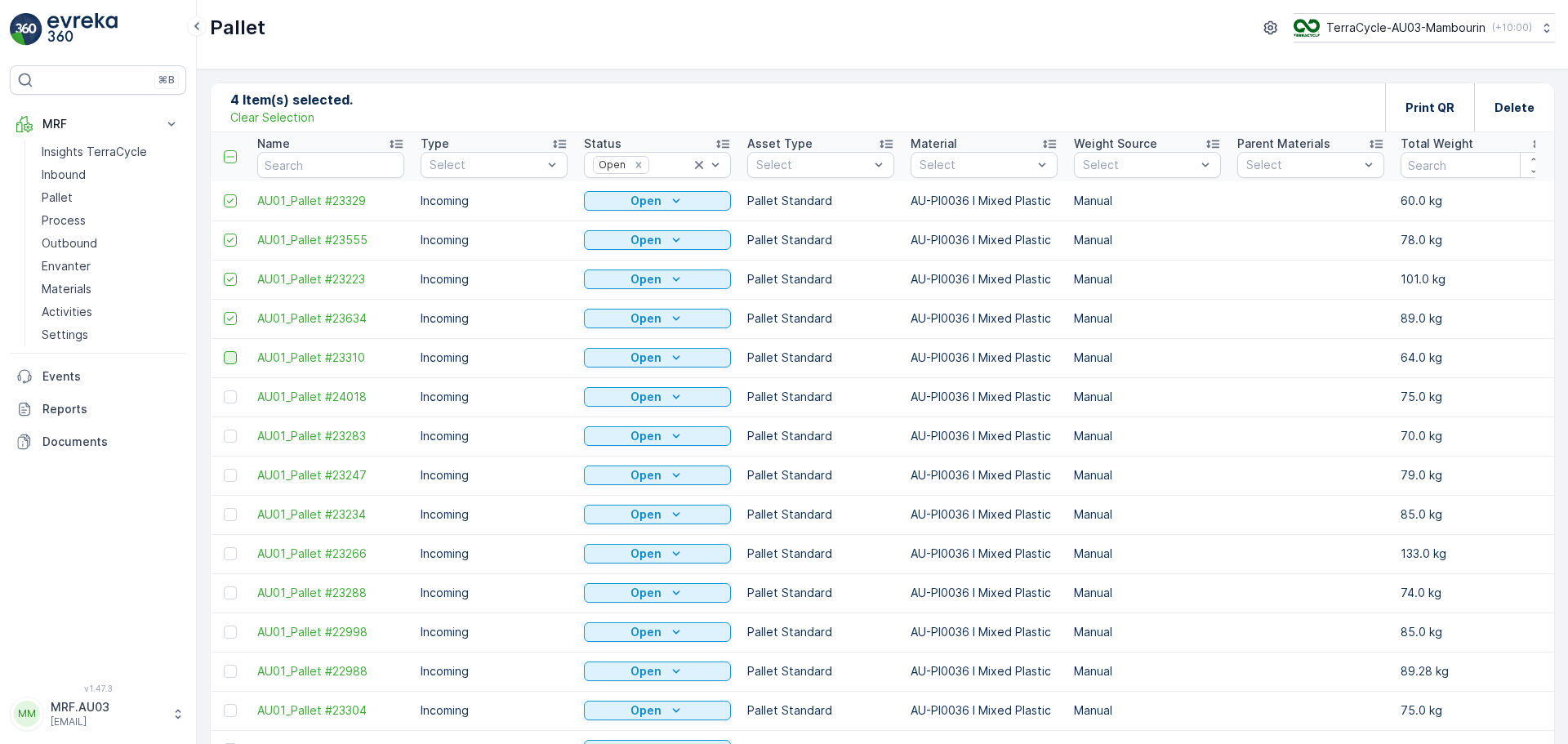 click at bounding box center [230, 358] 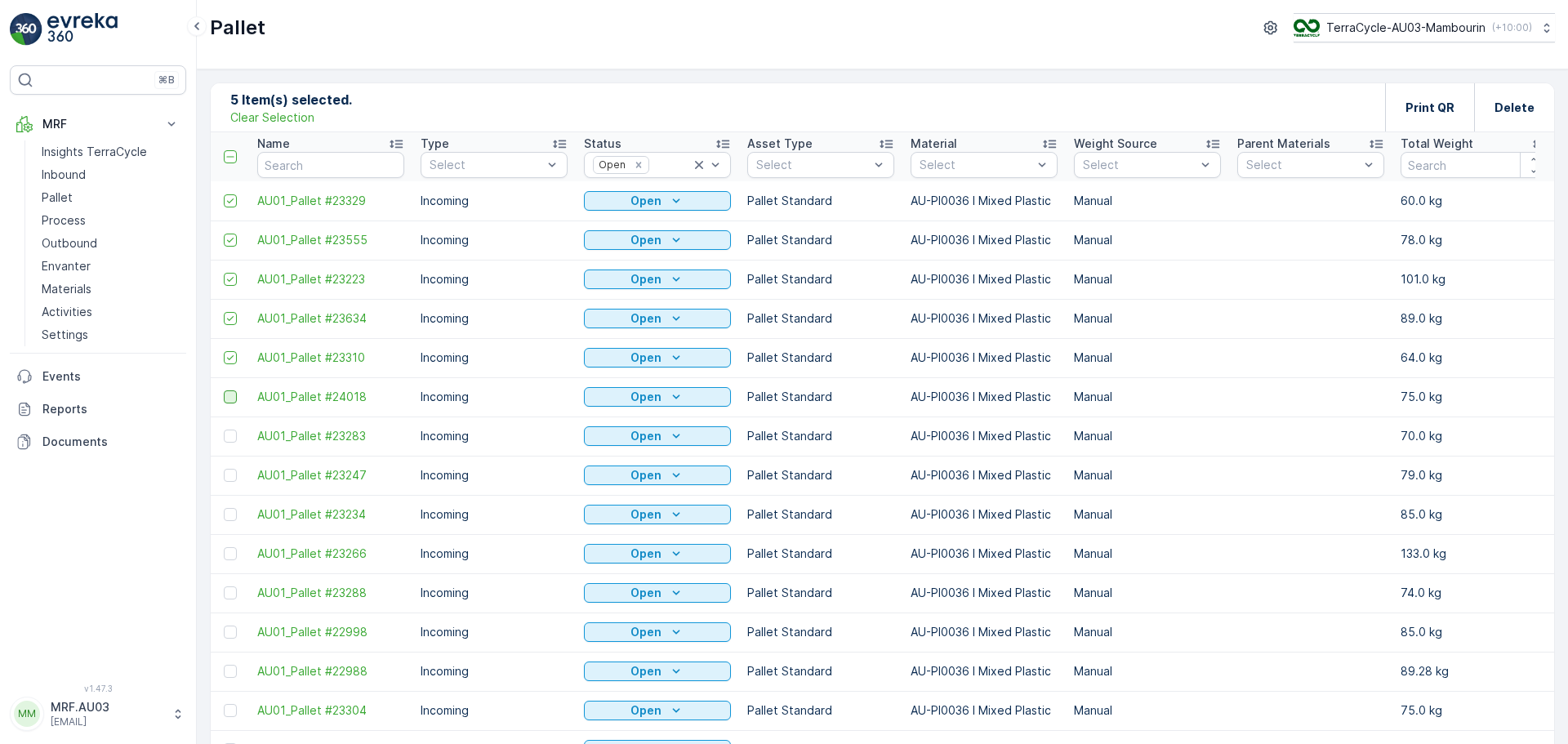 click at bounding box center (230, 397) 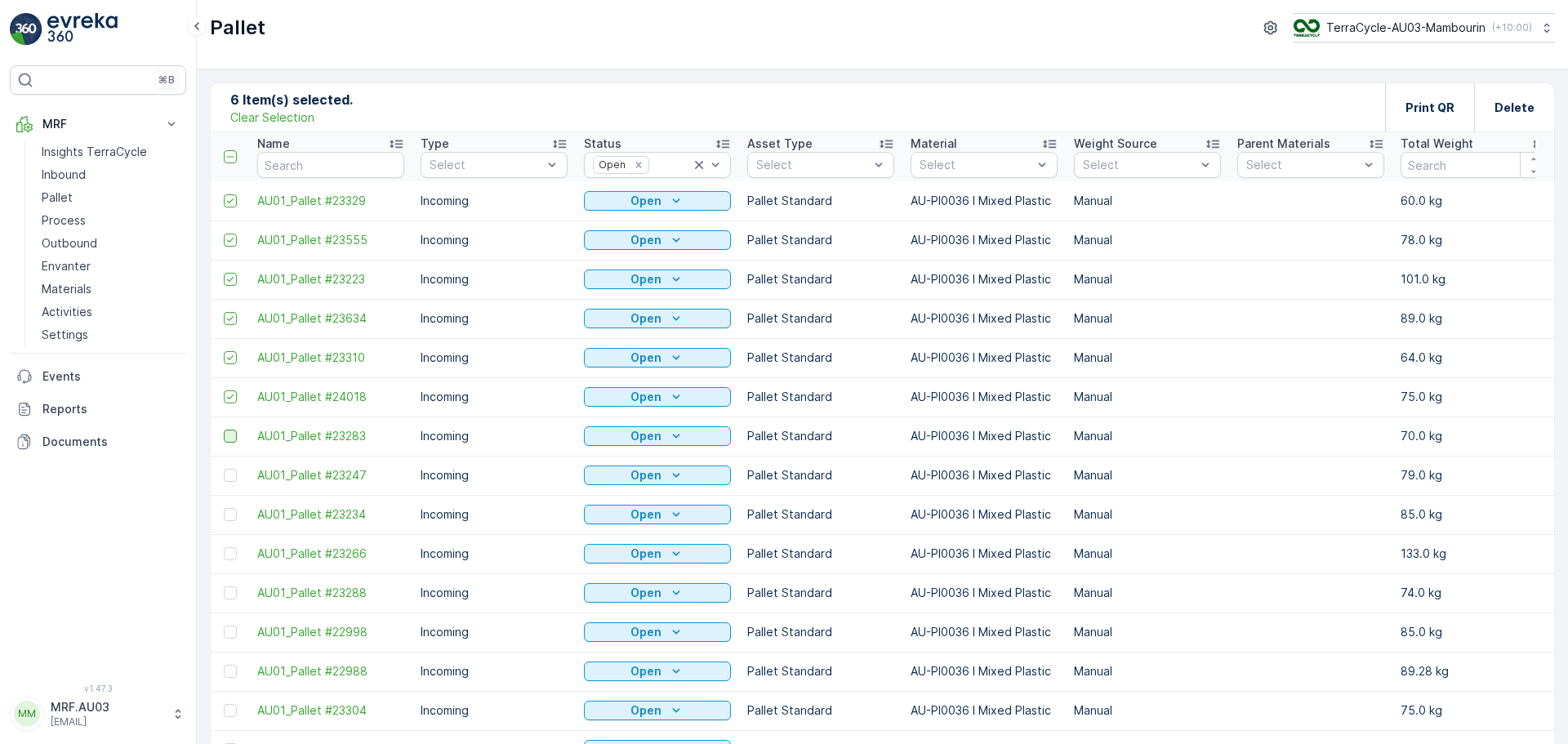 click at bounding box center (230, 436) 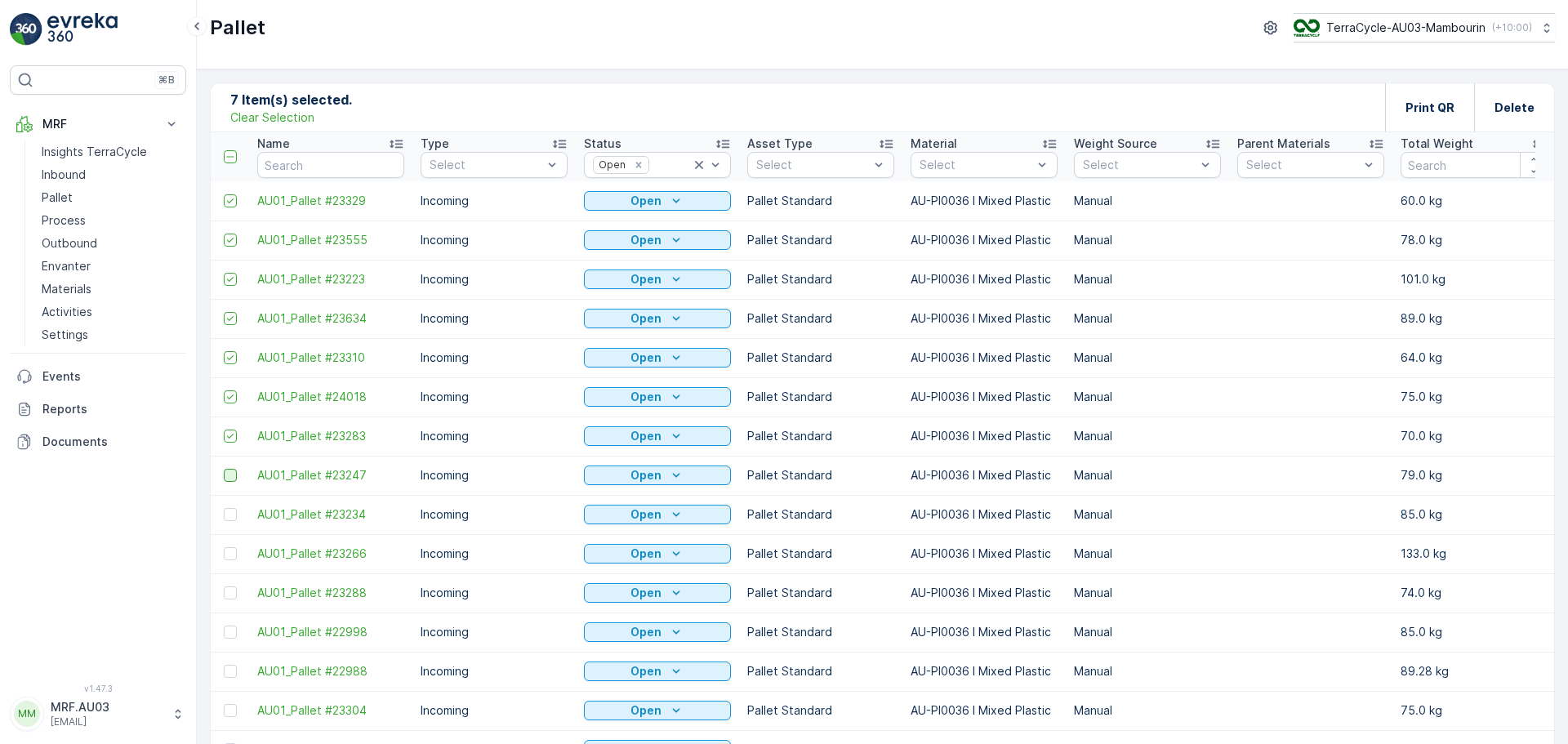 click at bounding box center (230, 475) 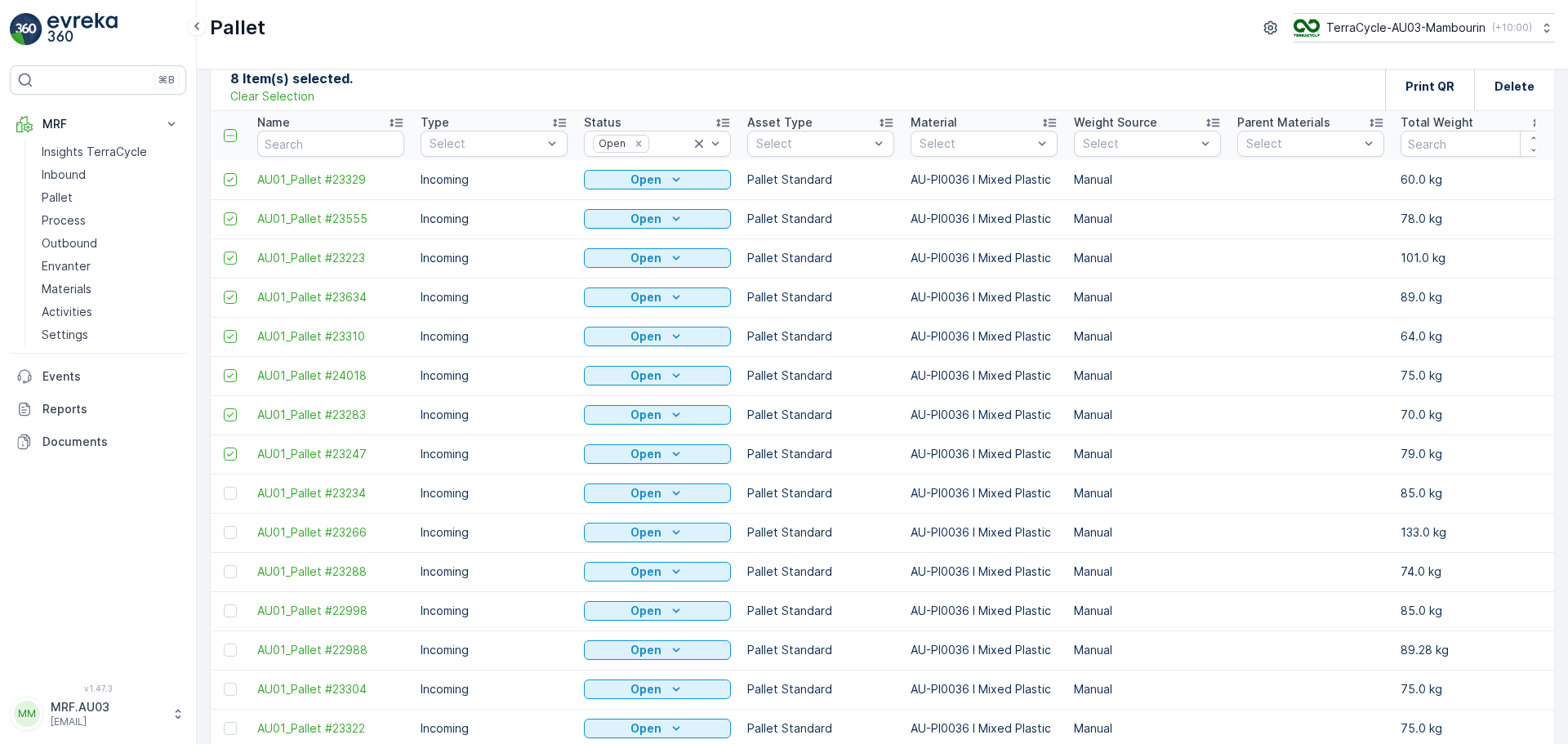 scroll, scrollTop: 82, scrollLeft: 0, axis: vertical 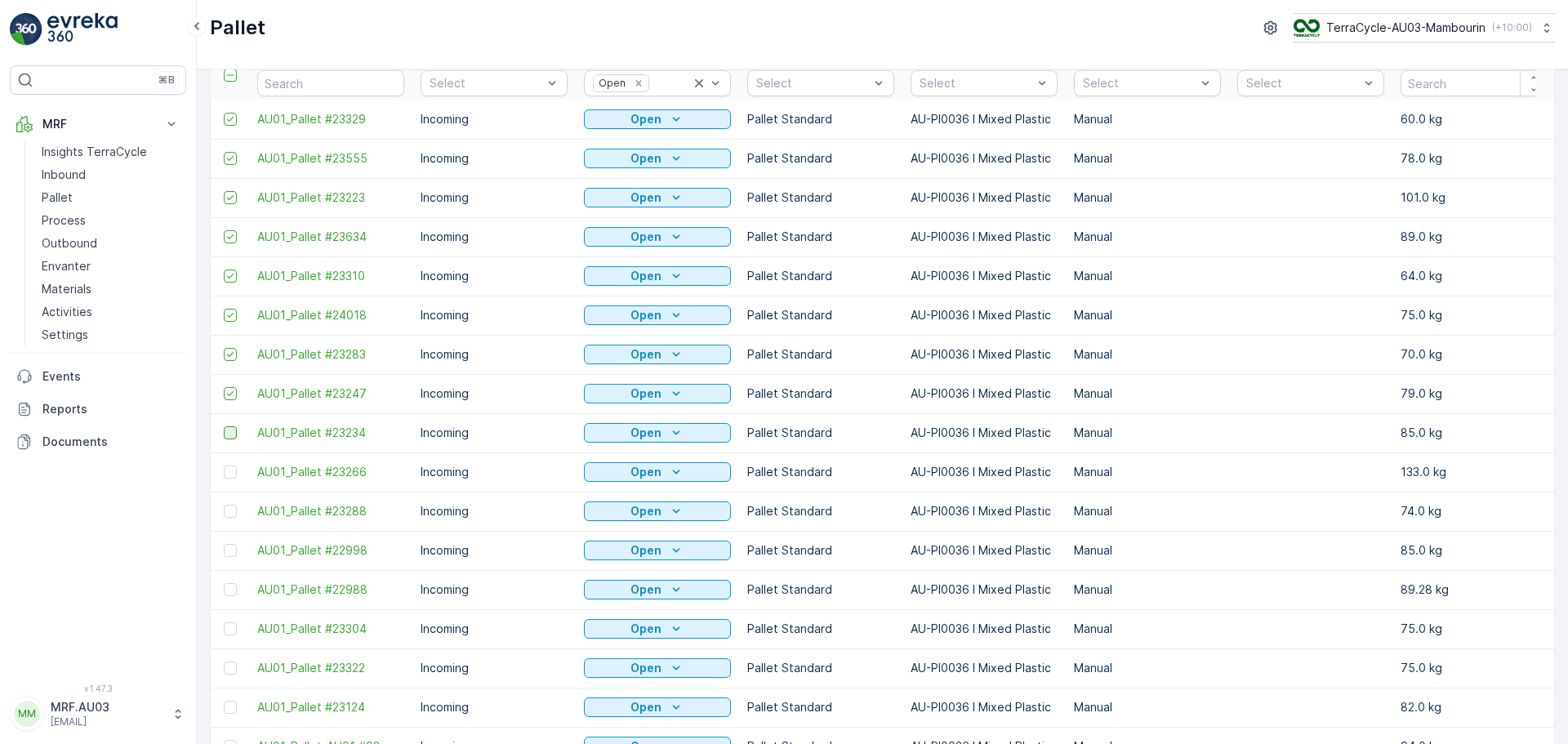 click at bounding box center [230, 433] 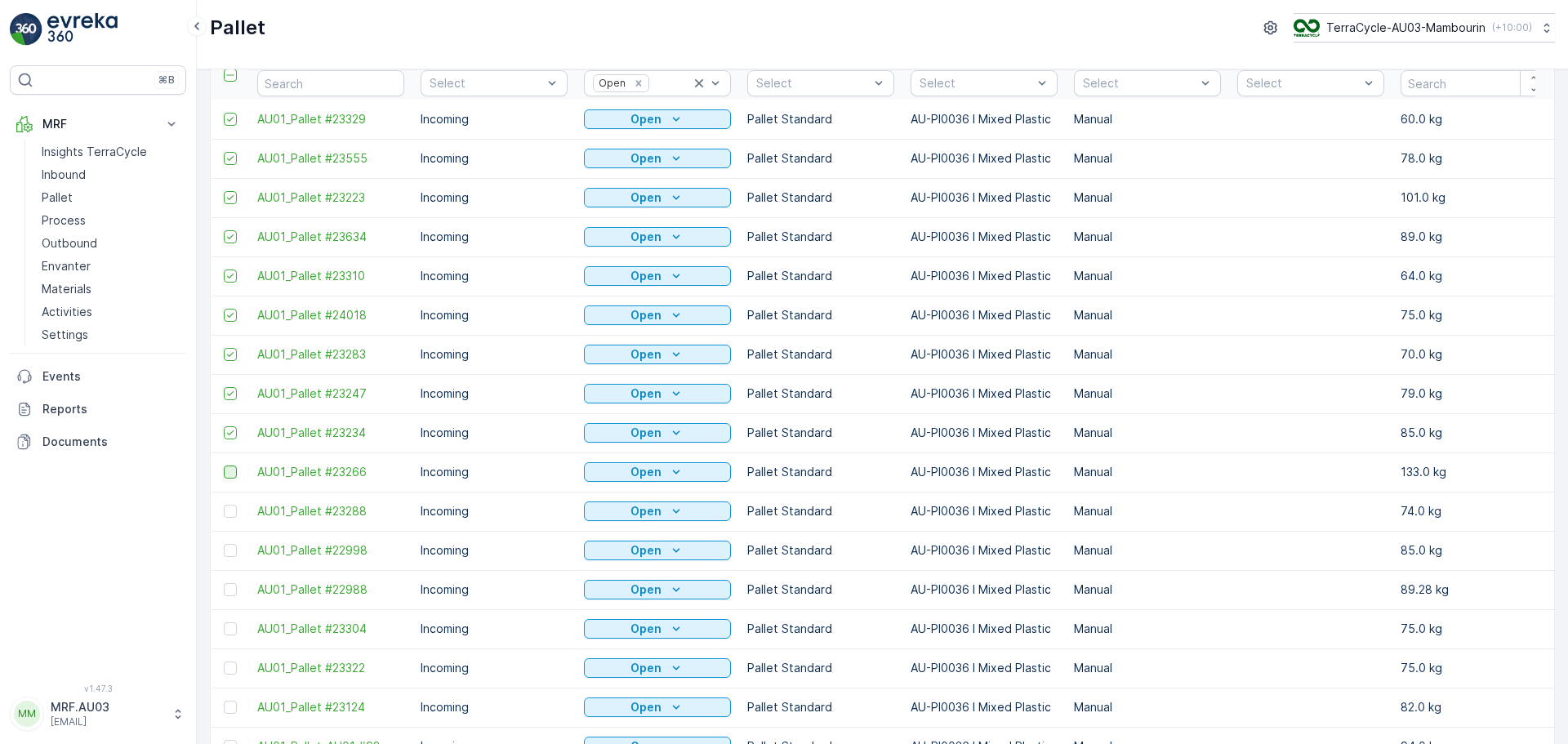click at bounding box center (230, 472) 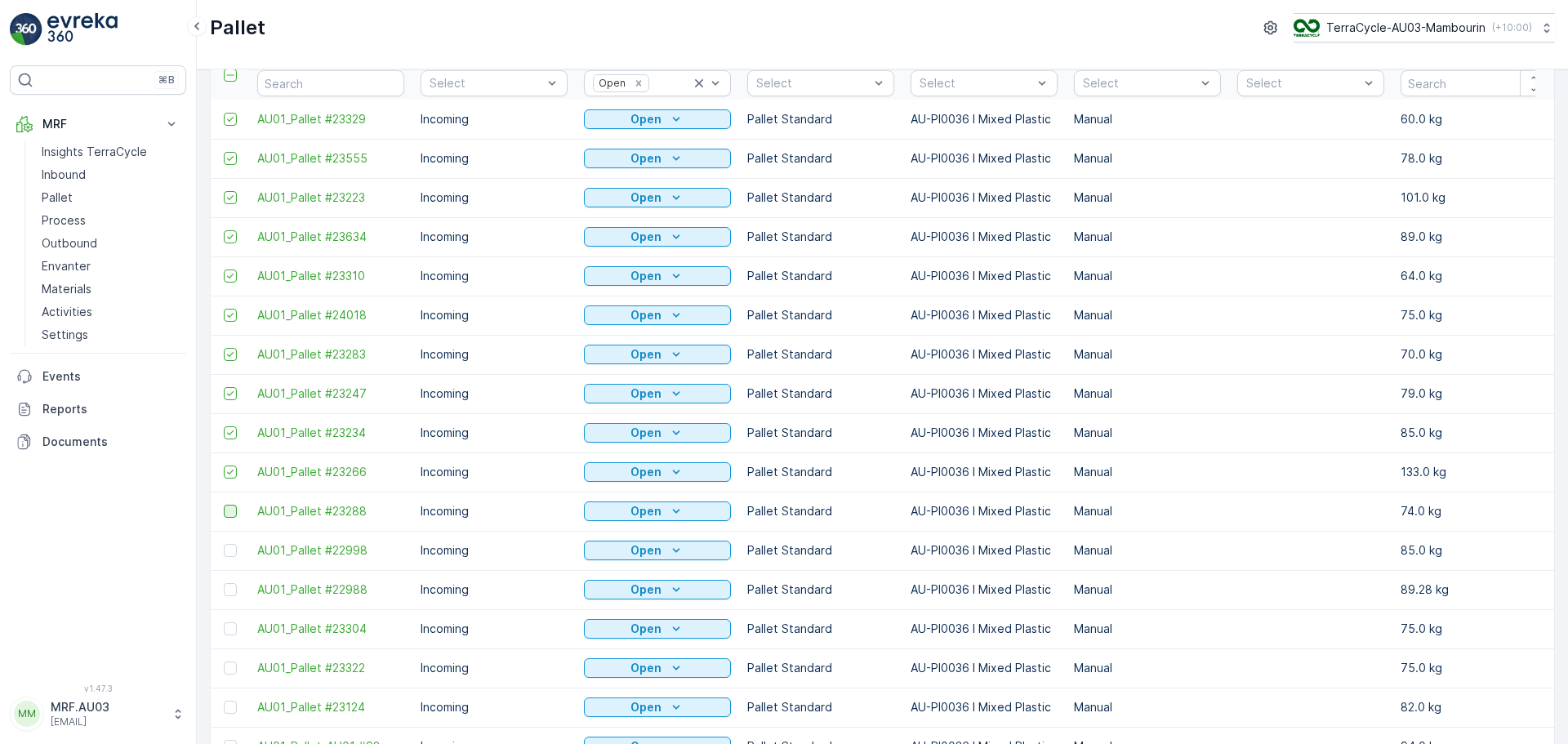 click at bounding box center (230, 511) 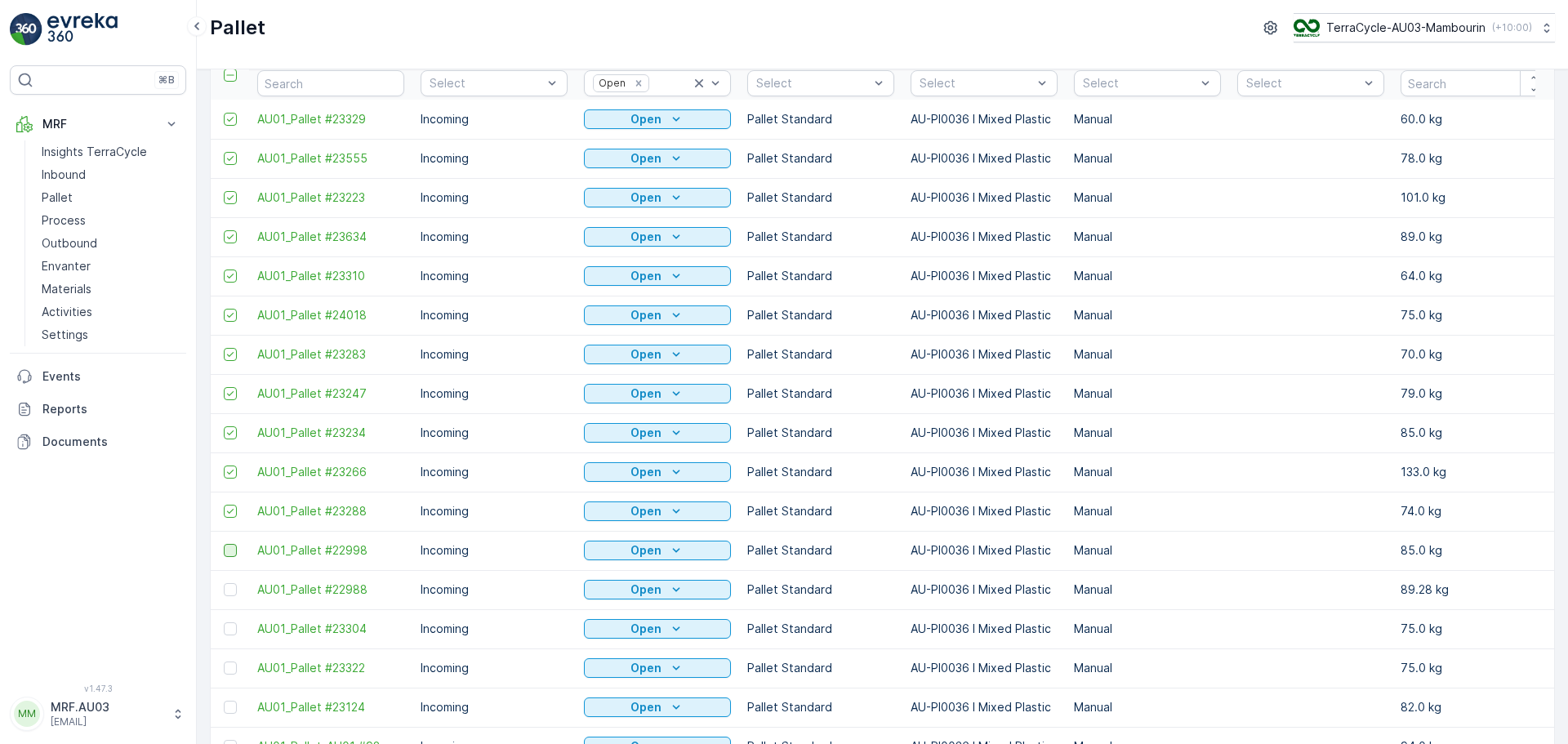 click at bounding box center (230, 550) 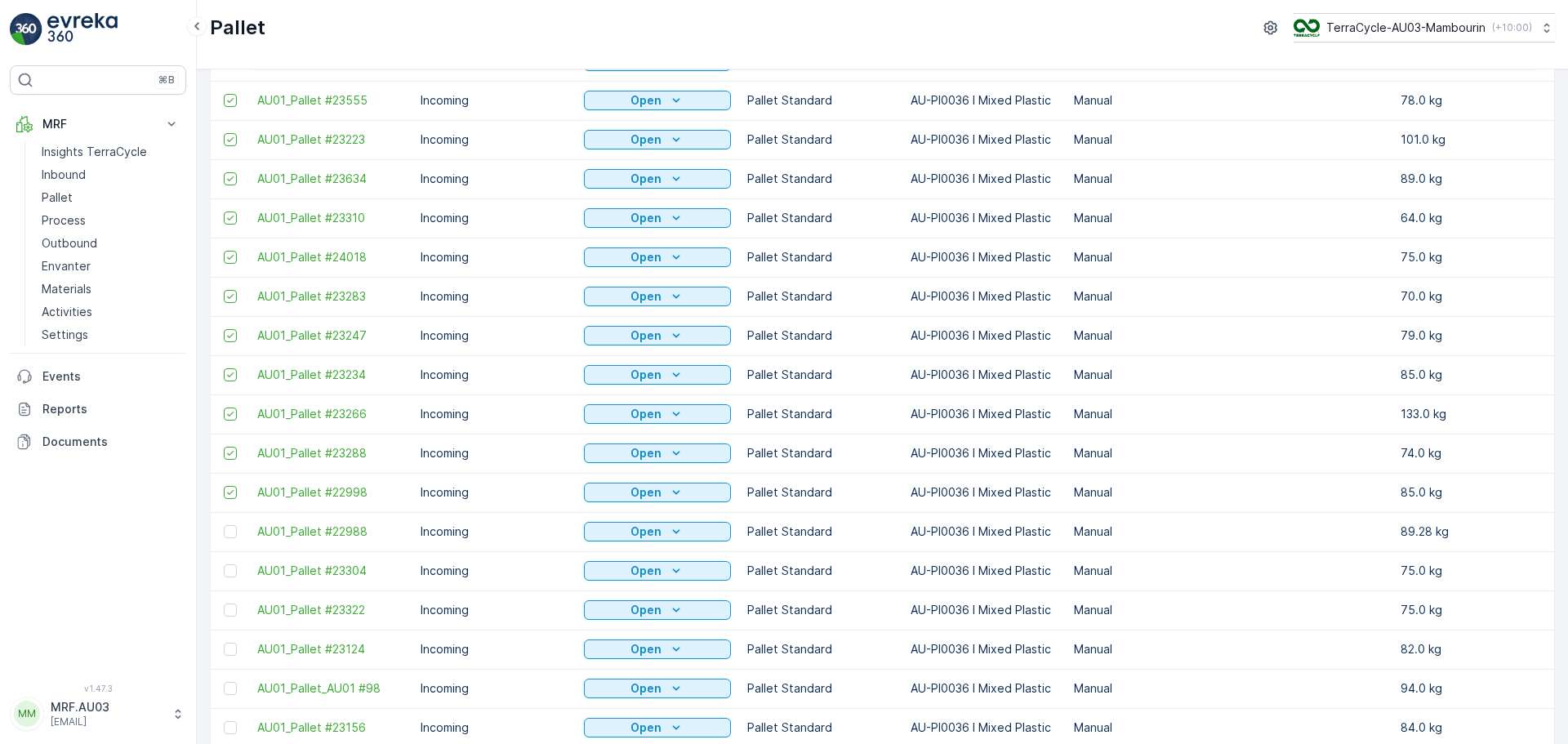 scroll, scrollTop: 245, scrollLeft: 0, axis: vertical 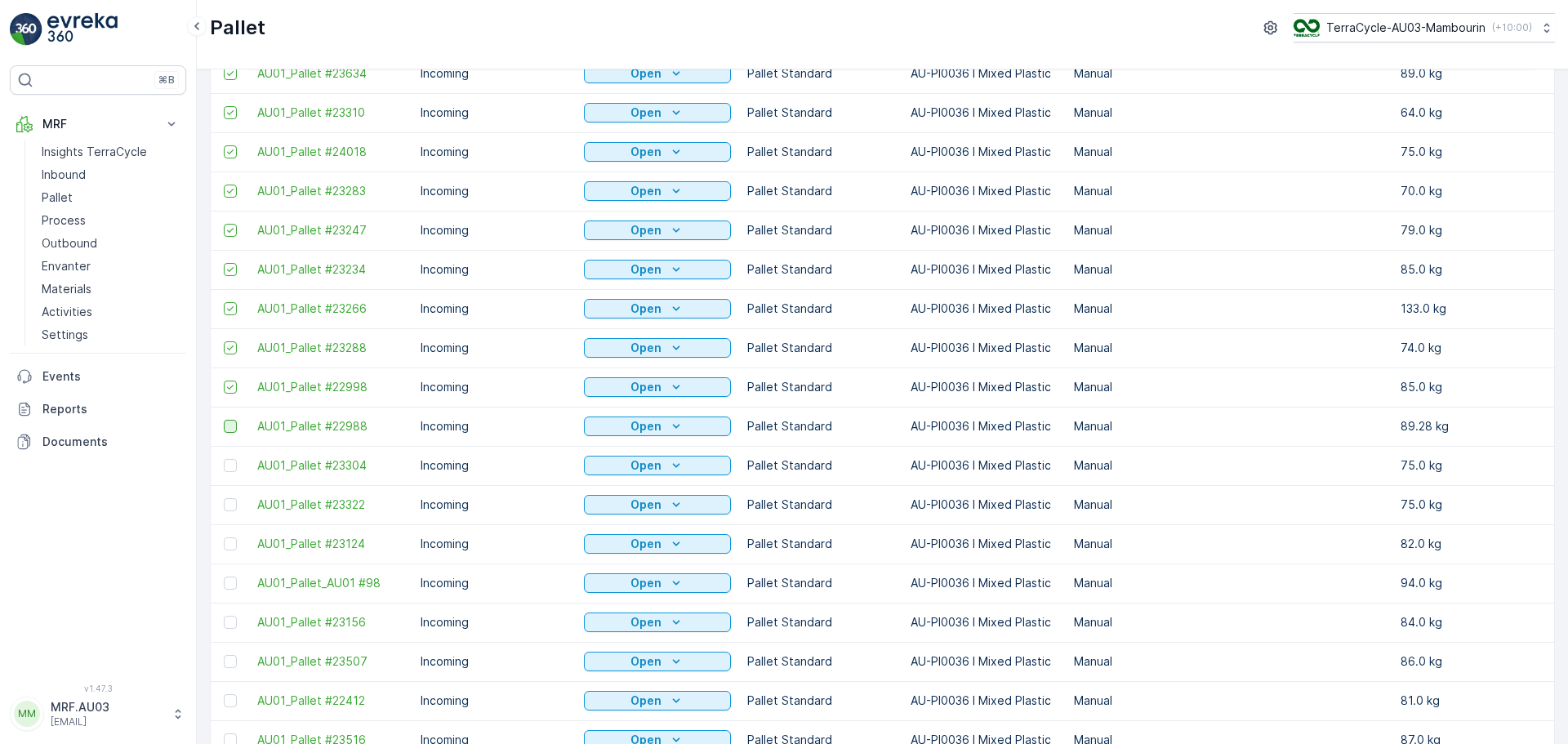 click at bounding box center [230, 426] 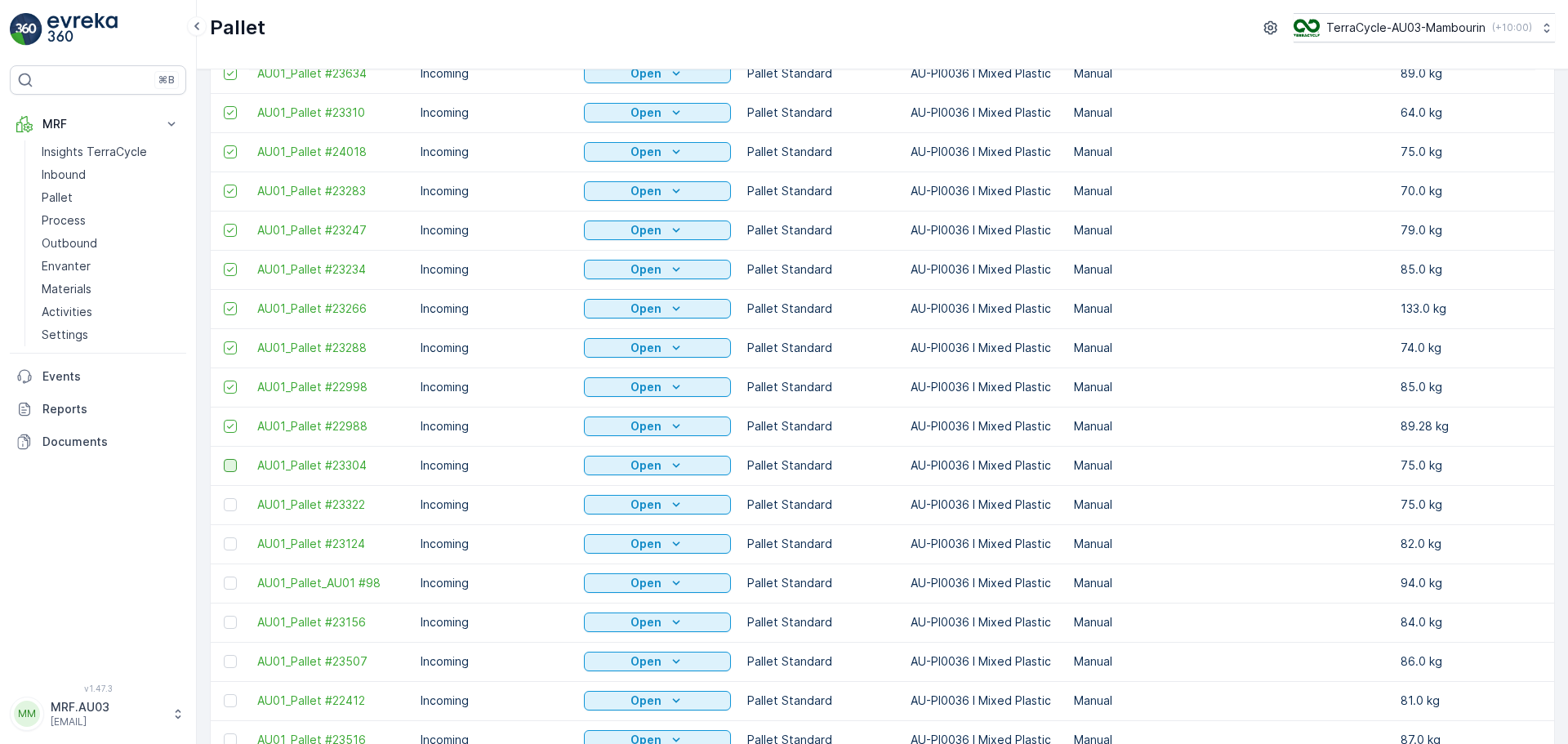 click at bounding box center (230, 466) 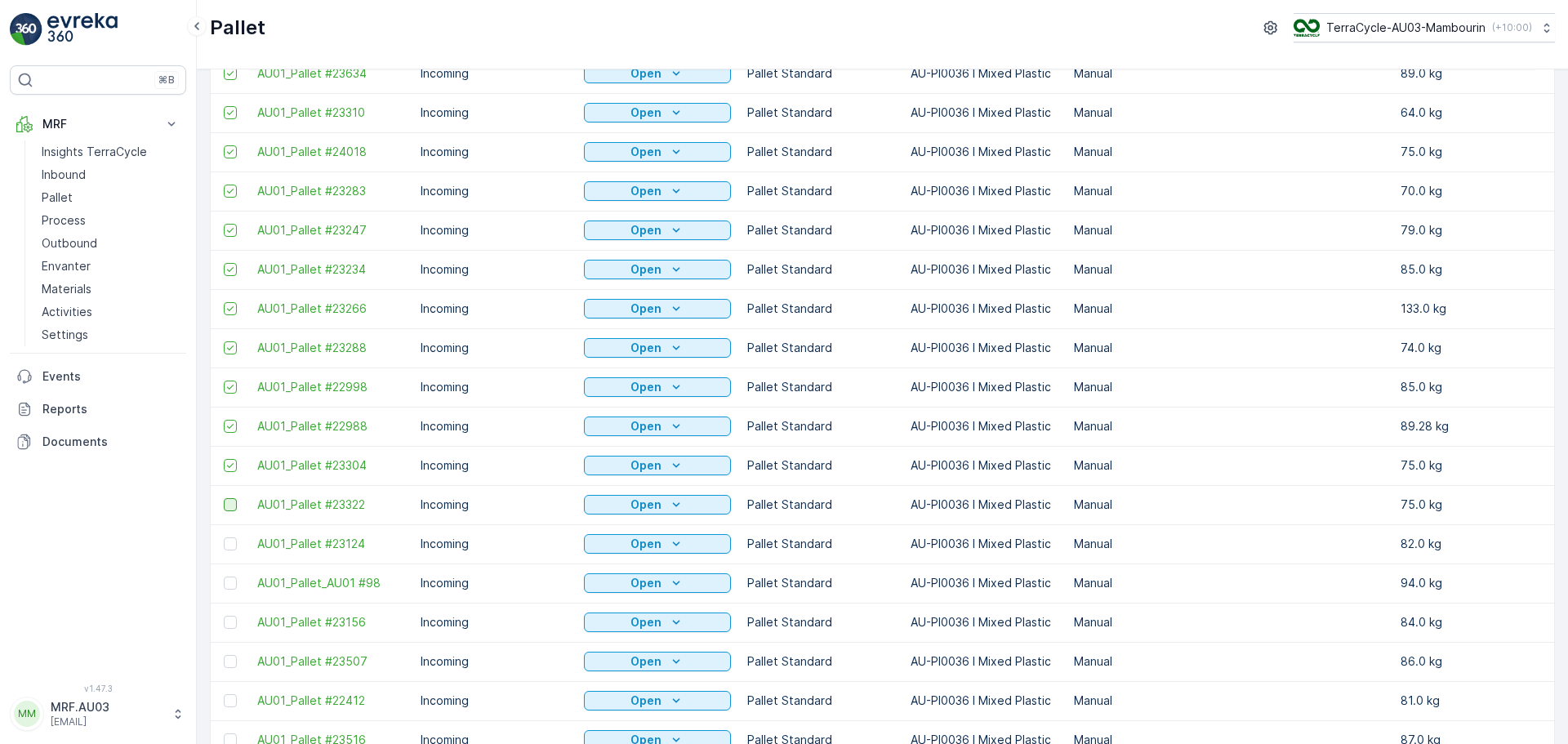 click at bounding box center (230, 505) 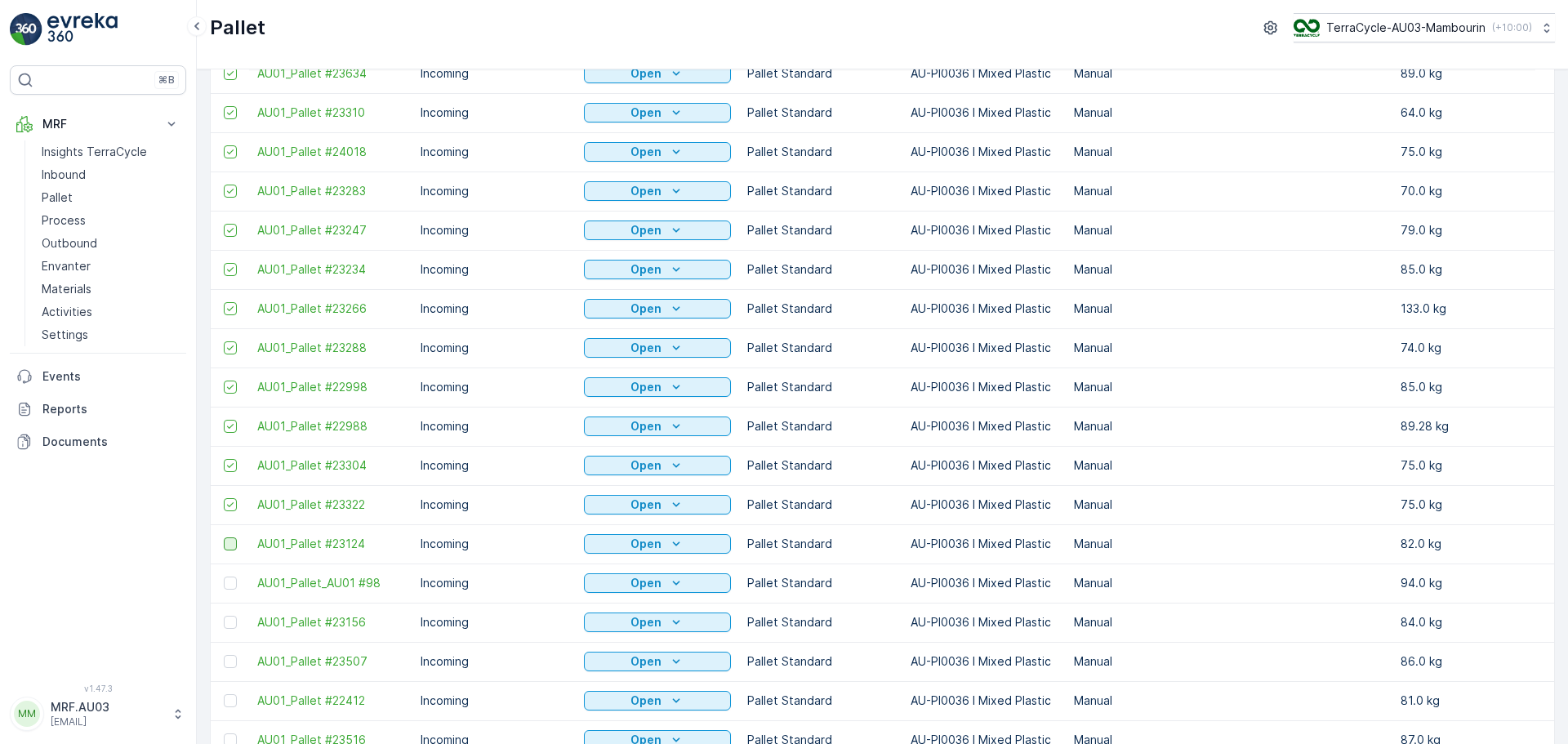 click at bounding box center (230, 544) 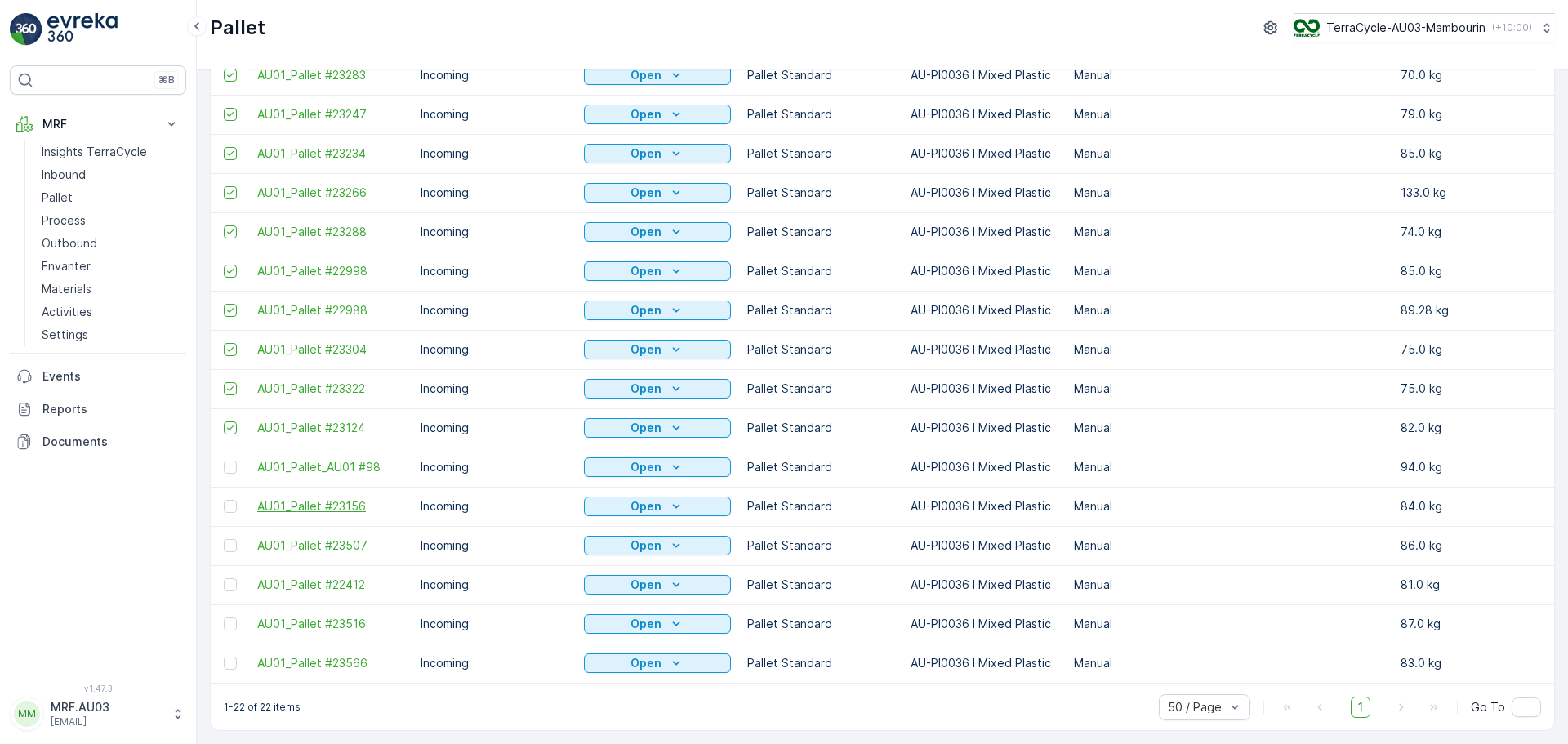 scroll, scrollTop: 369, scrollLeft: 0, axis: vertical 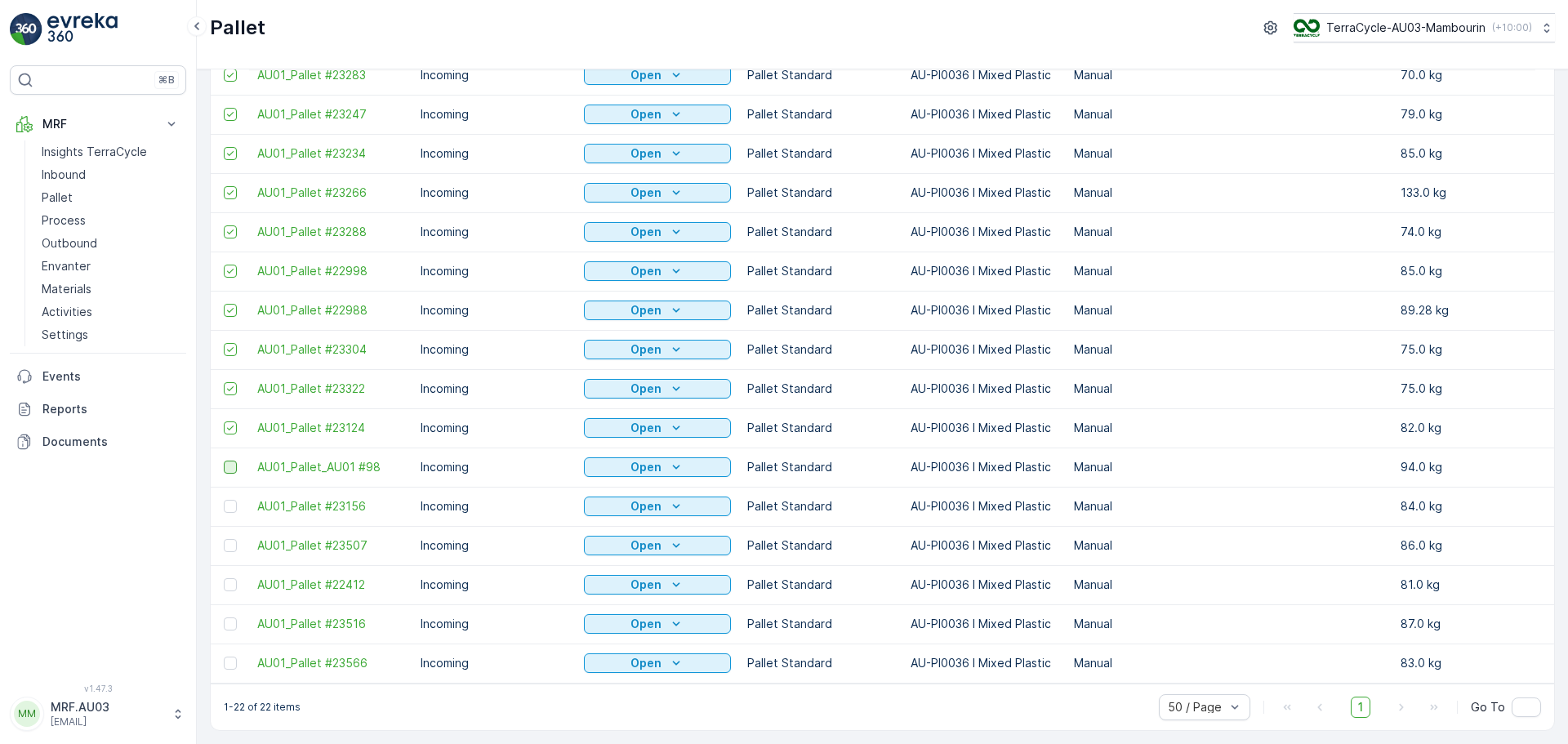 click at bounding box center (230, 467) 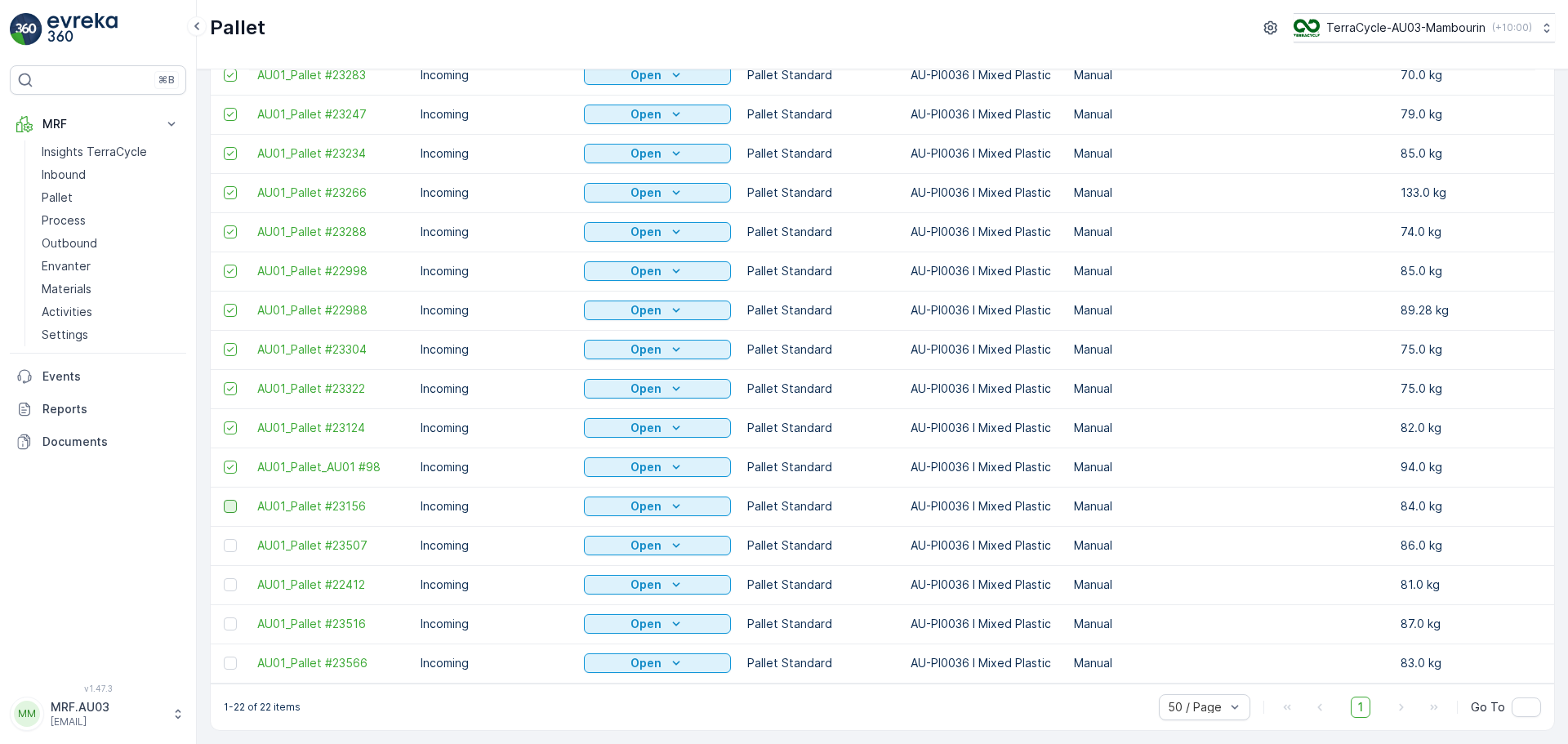 click at bounding box center [230, 506] 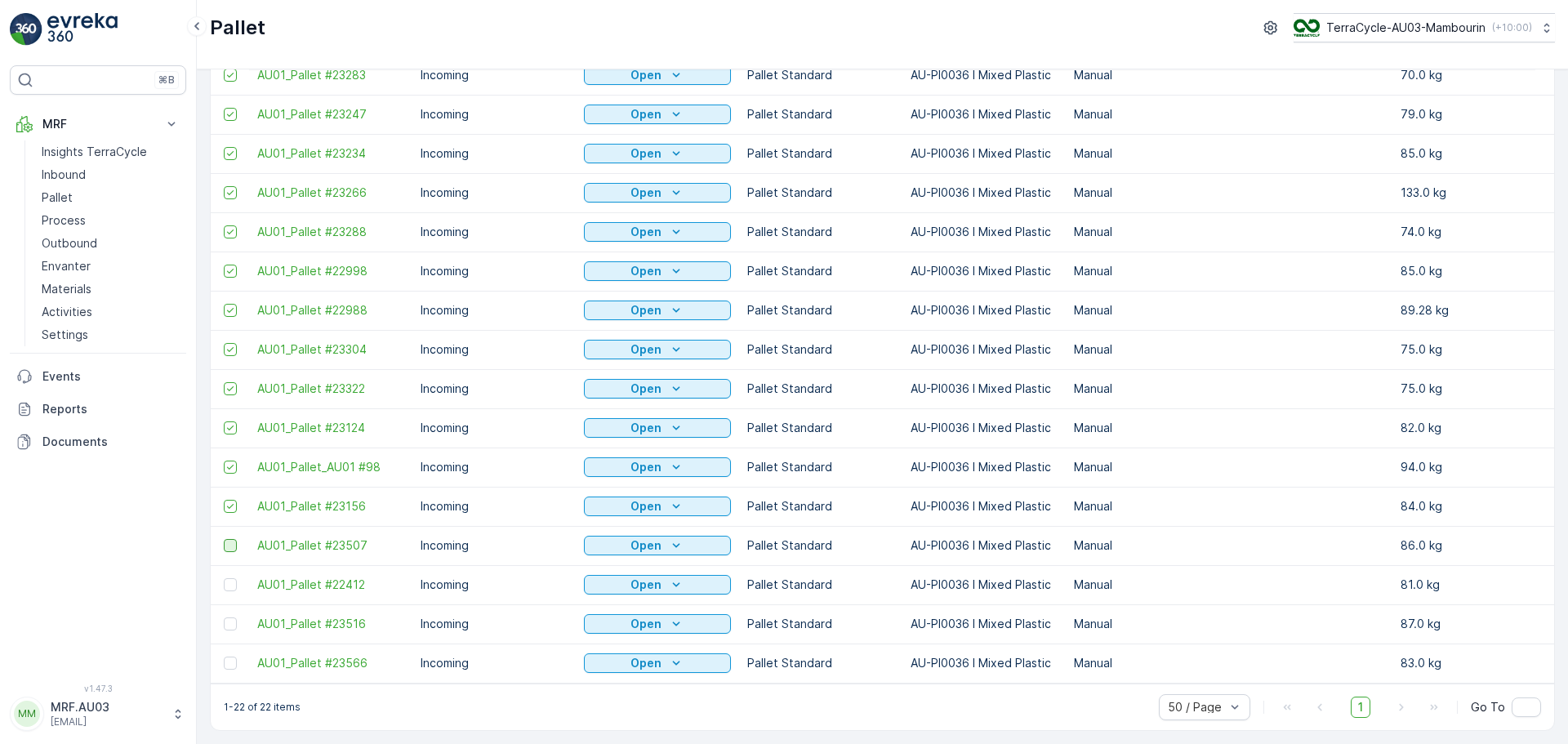 click at bounding box center (230, 546) 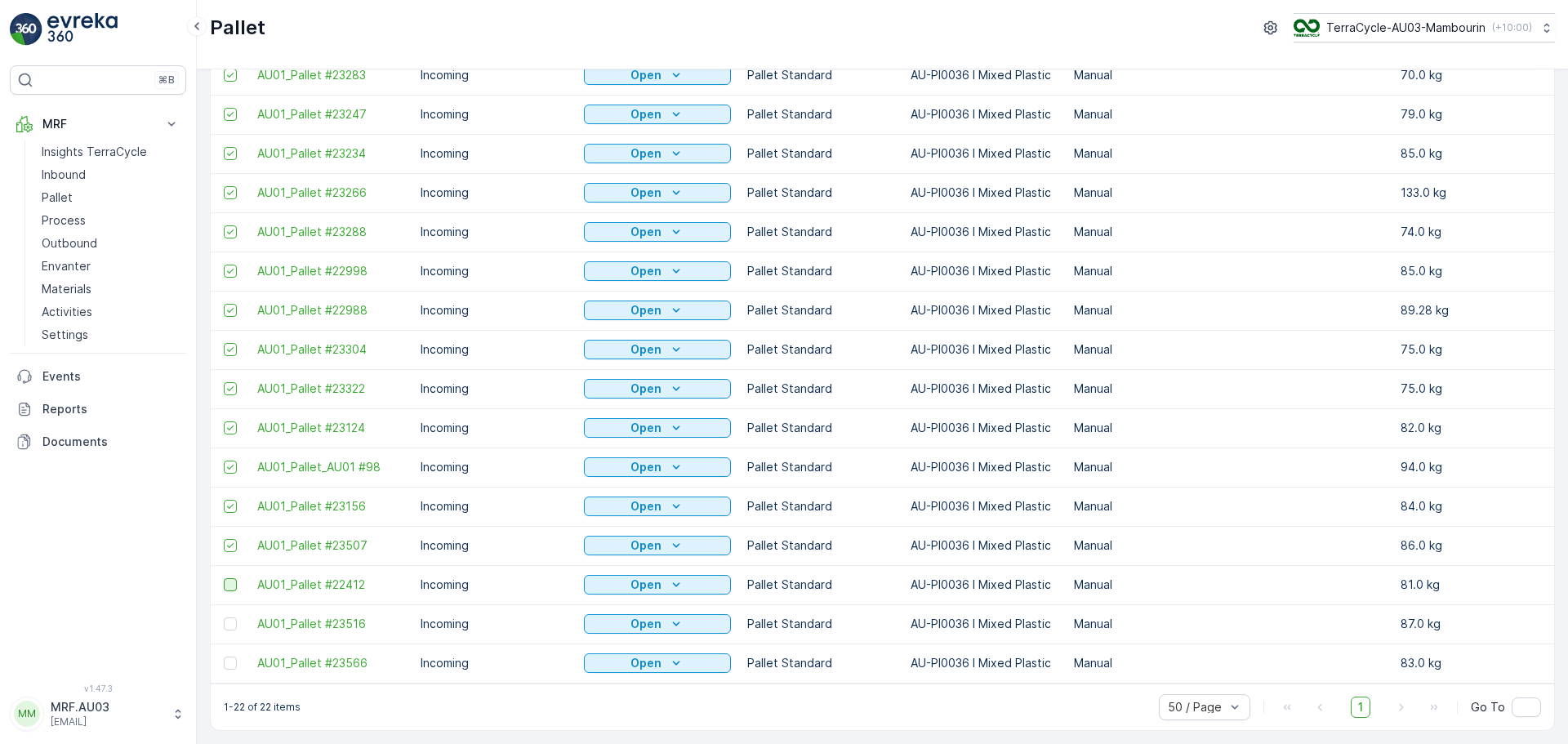 click at bounding box center (230, 585) 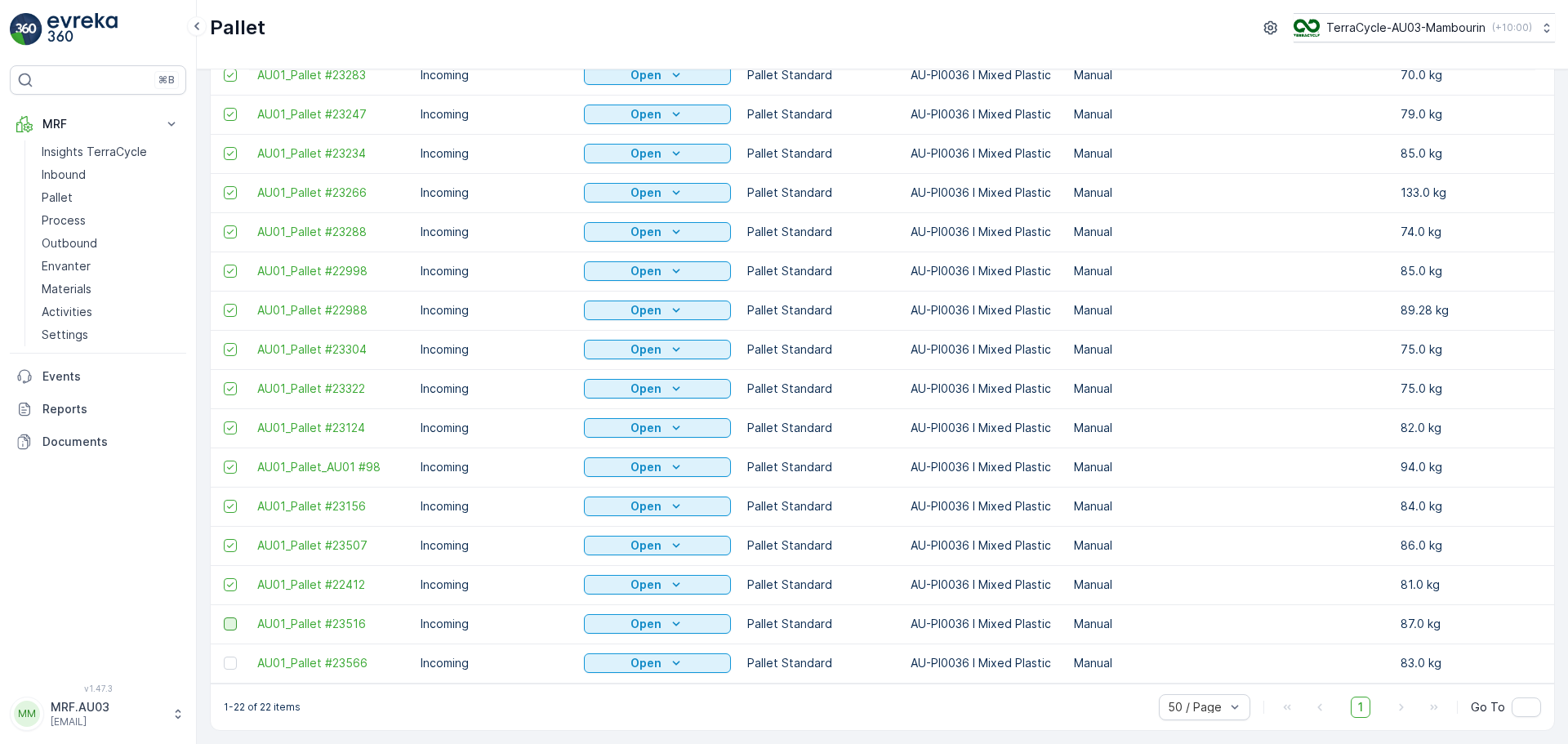 click at bounding box center [230, 624] 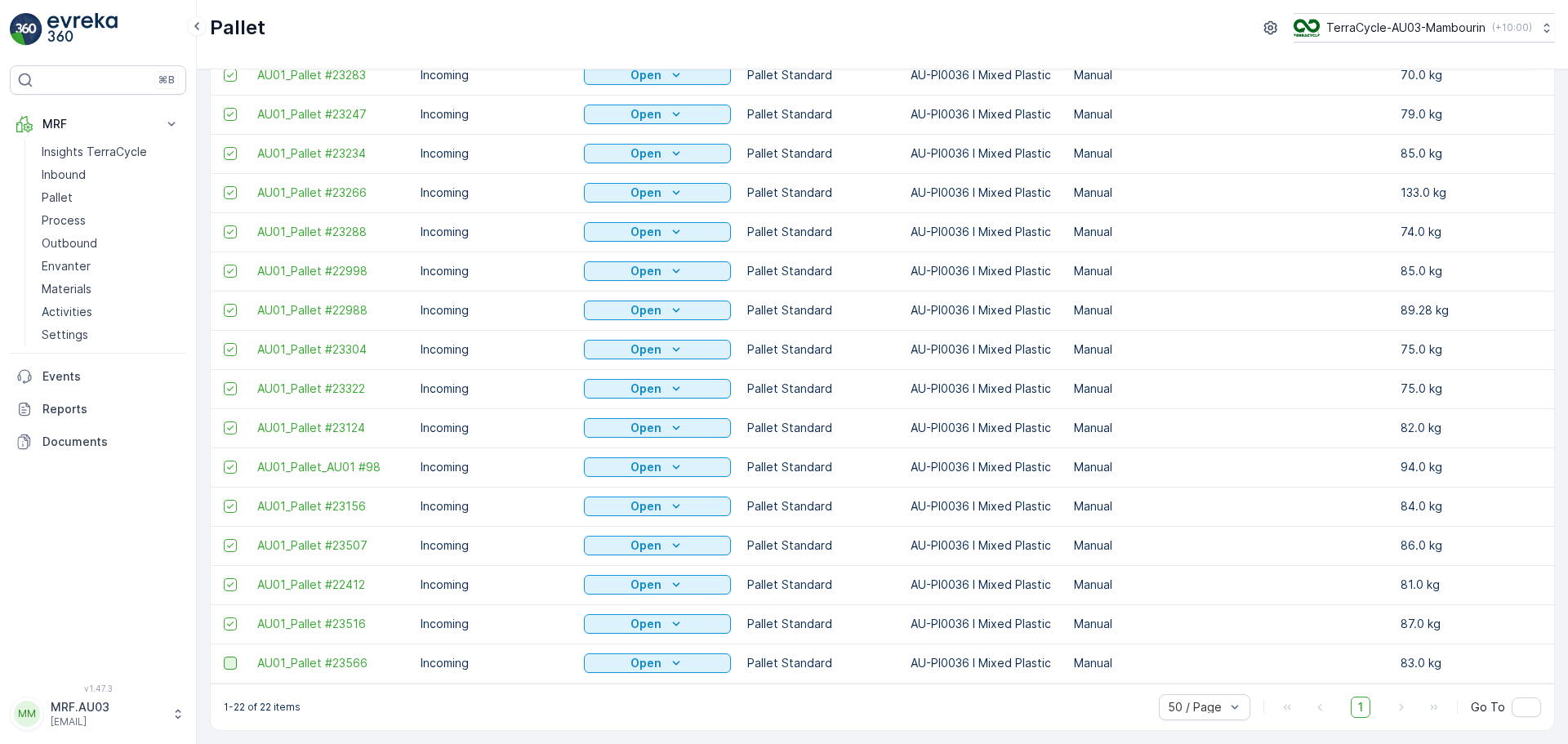 click at bounding box center [230, 663] 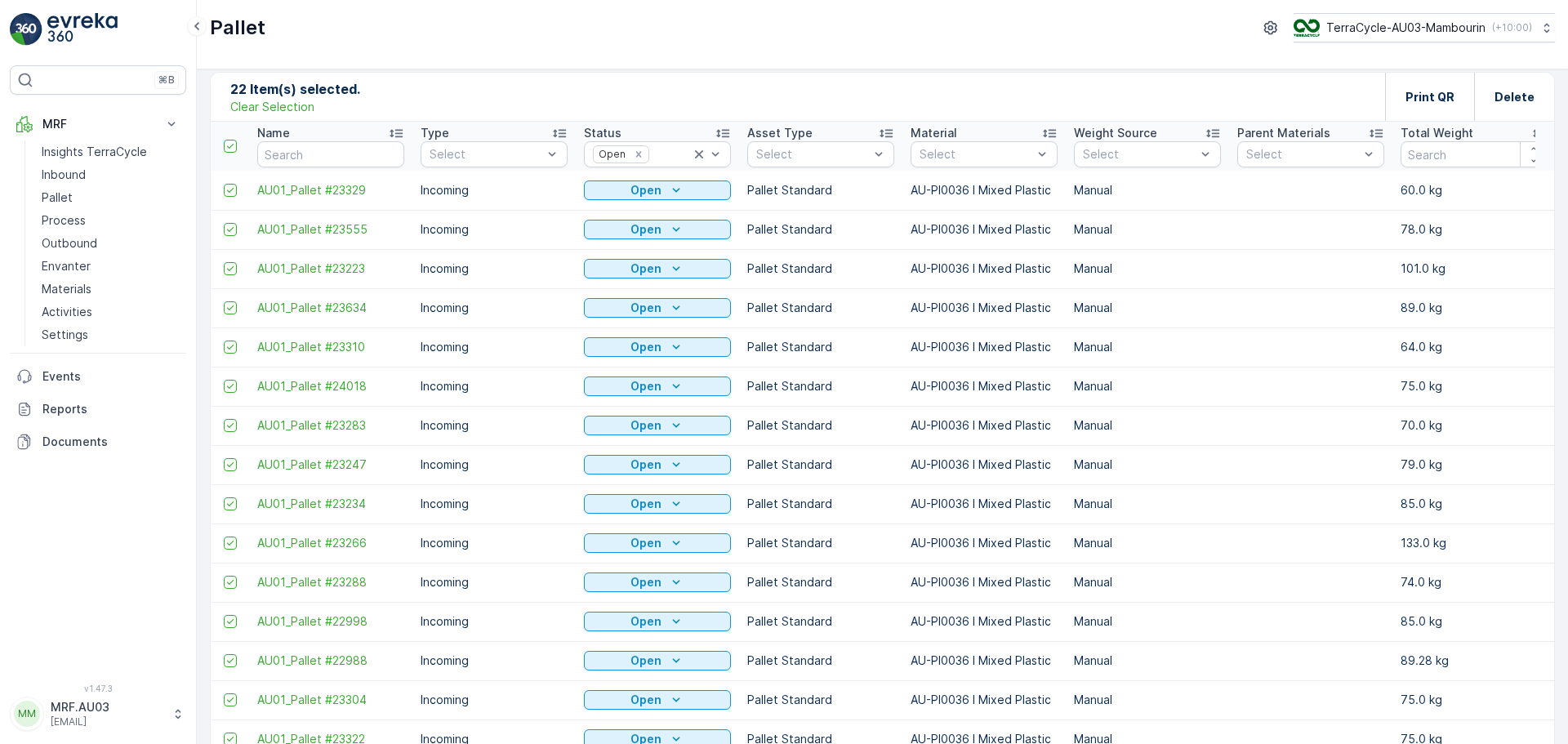 scroll, scrollTop: 0, scrollLeft: 0, axis: both 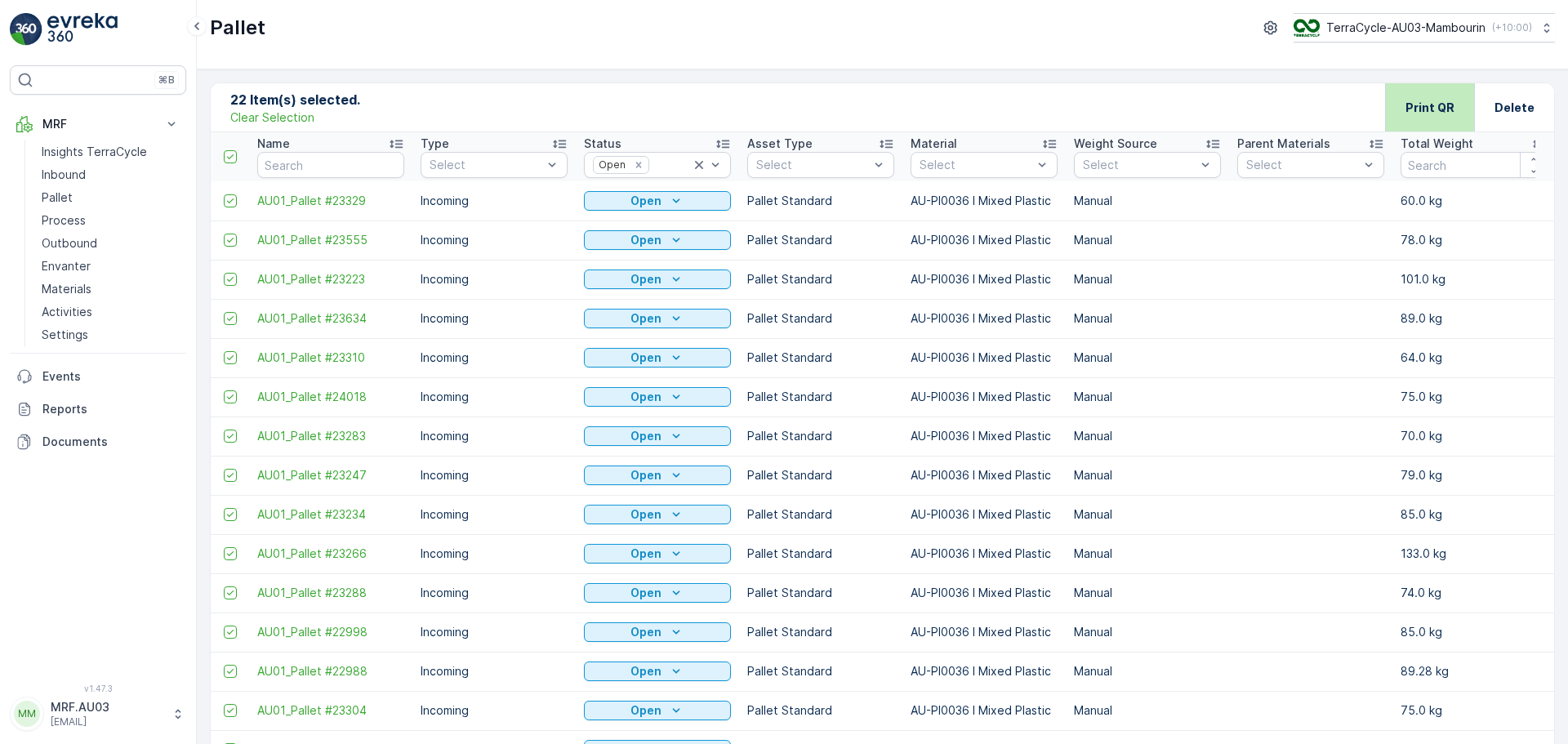 click on "Print QR" at bounding box center [1430, 108] 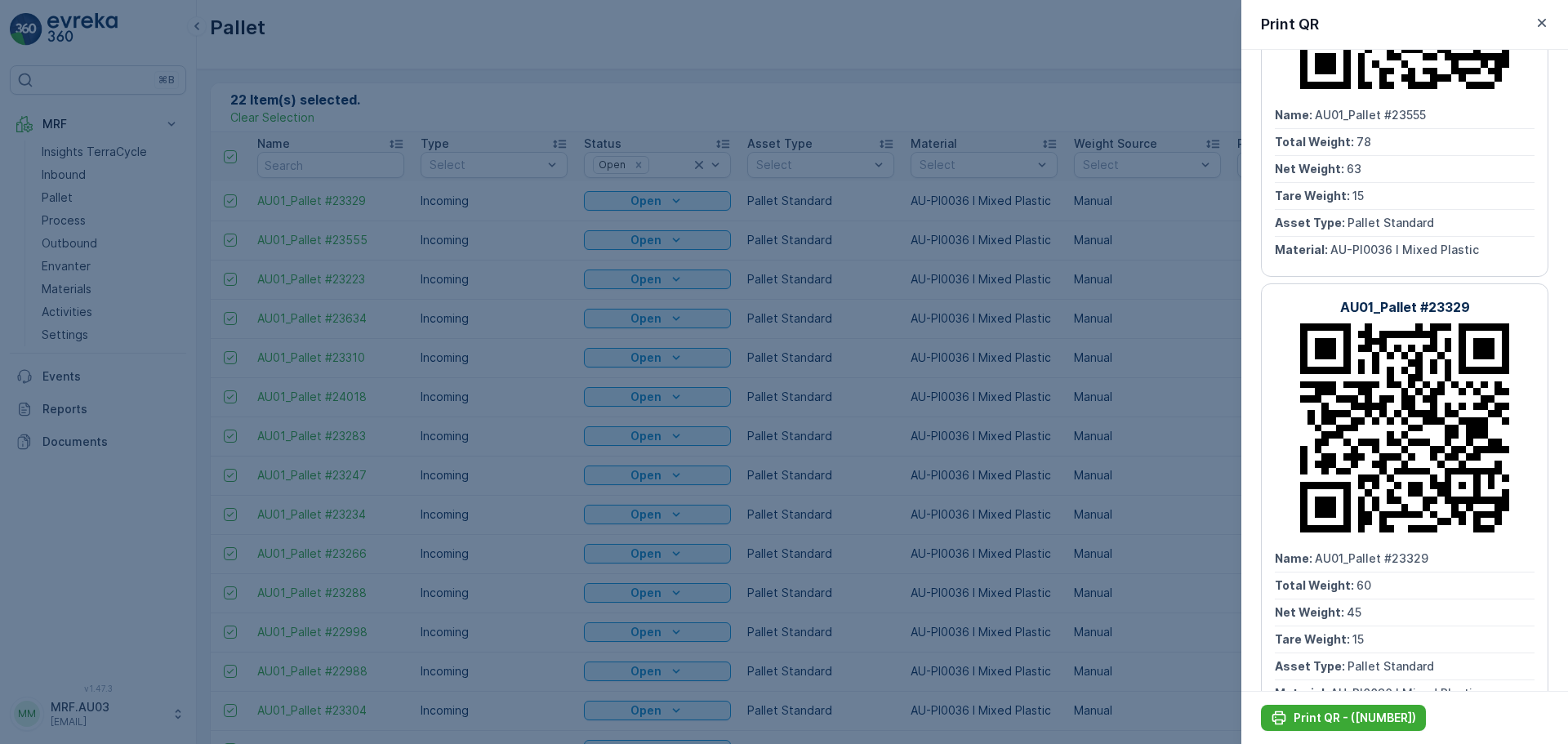 scroll, scrollTop: 9148, scrollLeft: 0, axis: vertical 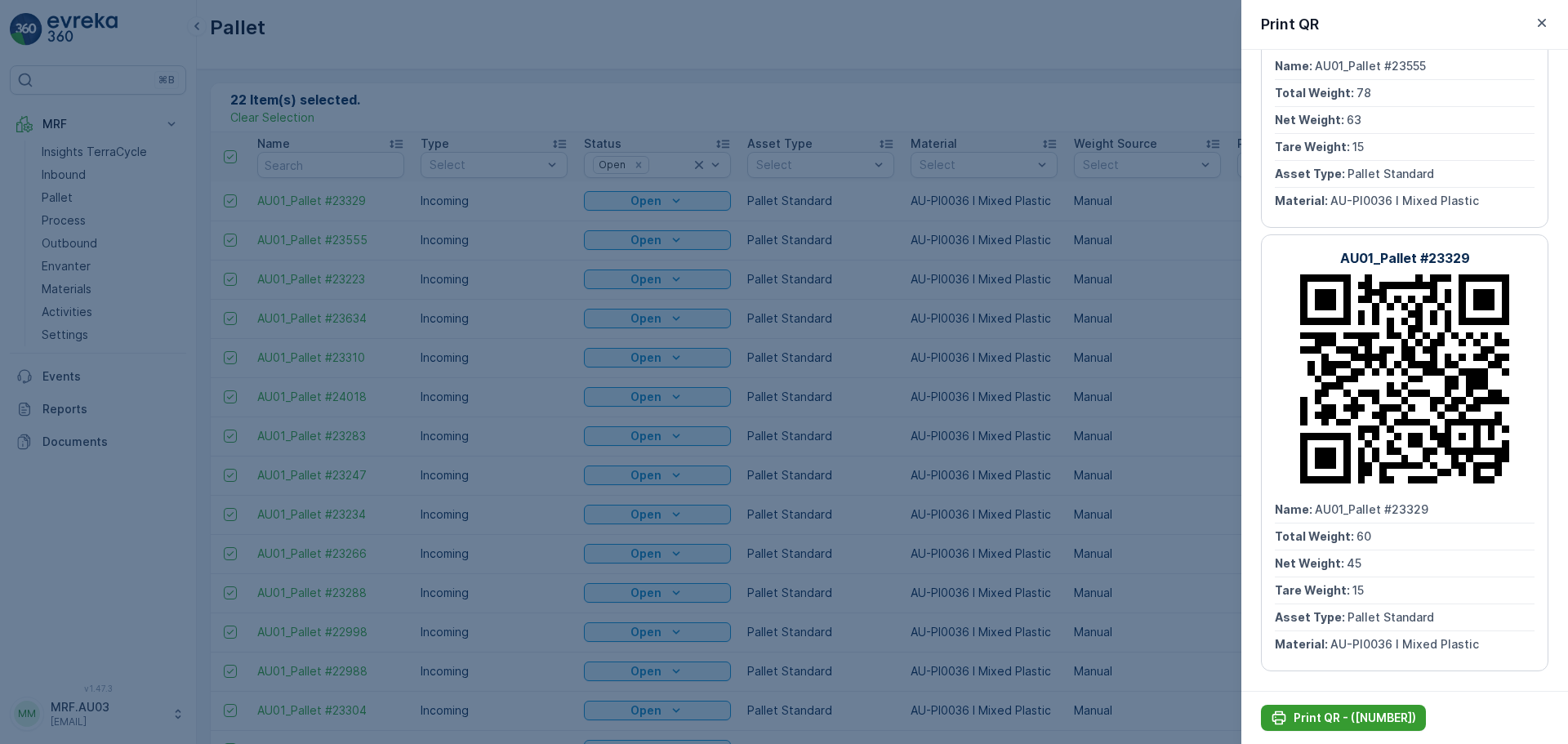 click on "Print QR - ([NUMBER])" at bounding box center [1355, 718] 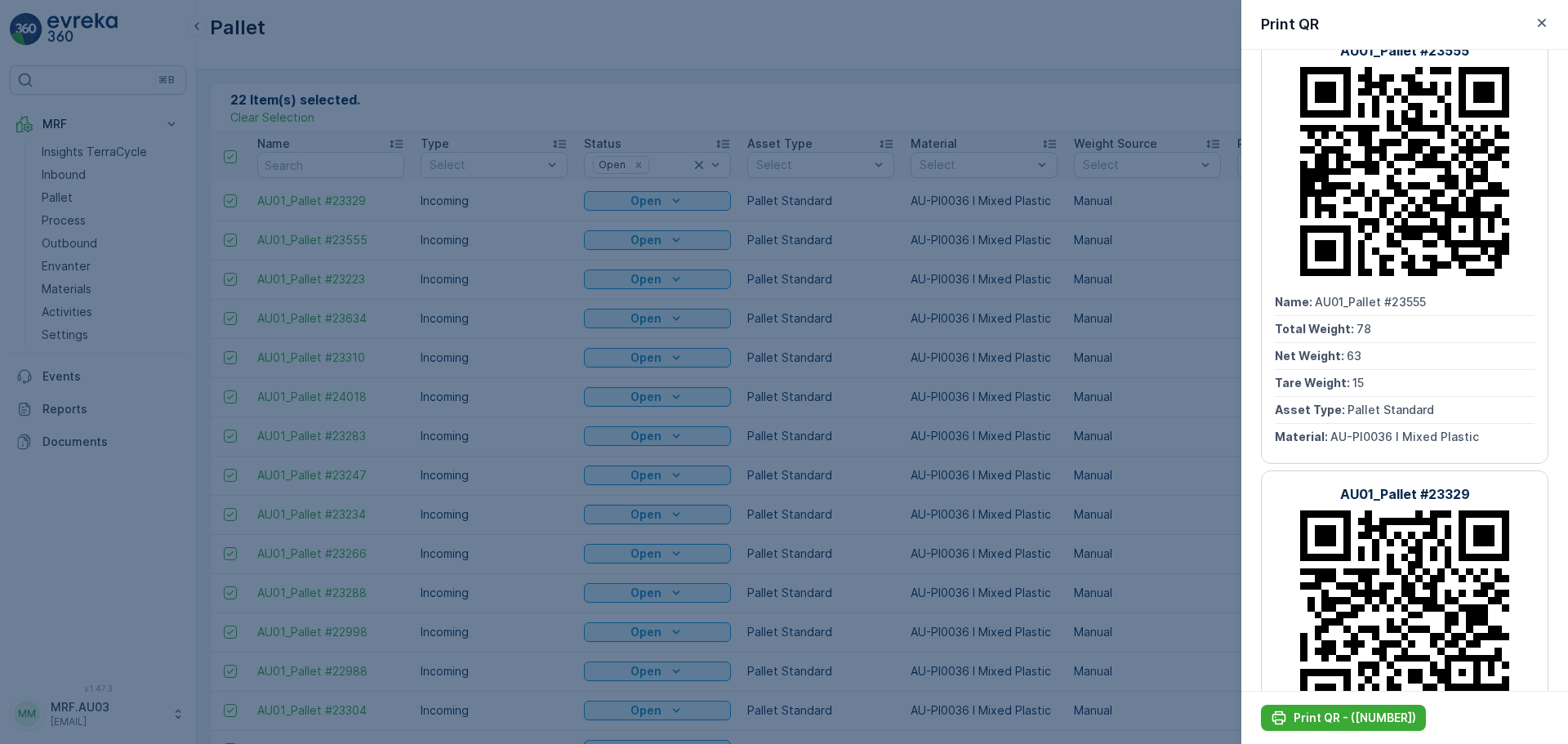 scroll, scrollTop: 9066, scrollLeft: 0, axis: vertical 